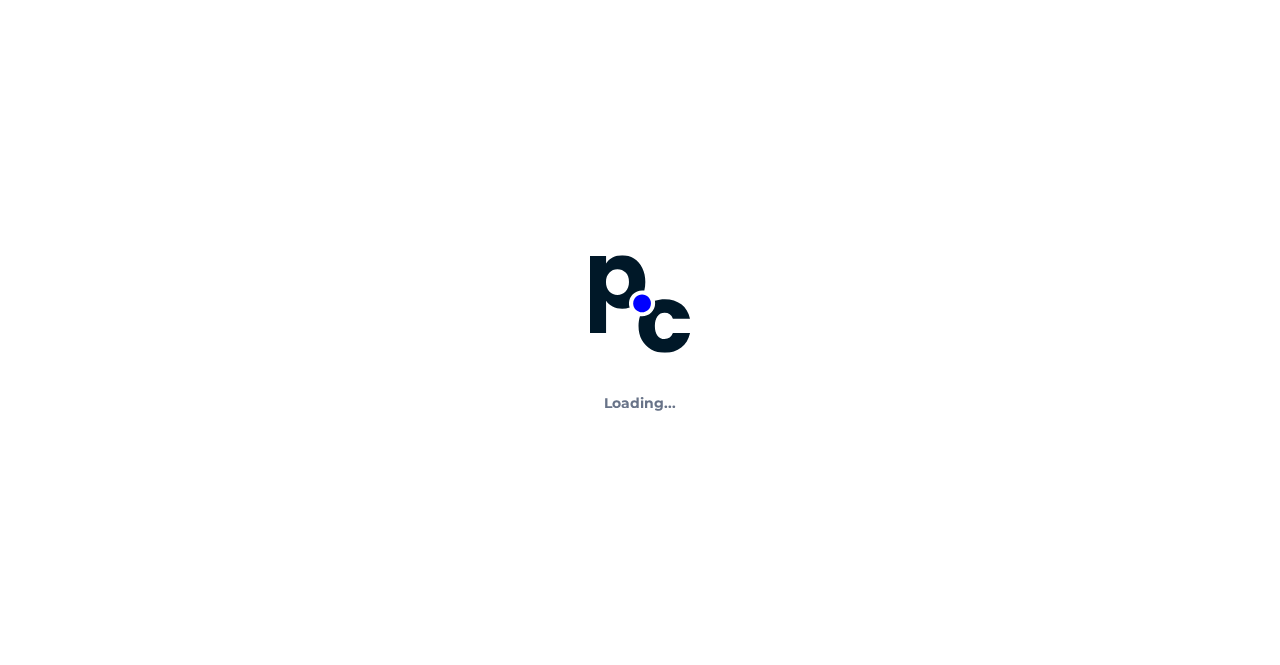 scroll, scrollTop: 0, scrollLeft: 0, axis: both 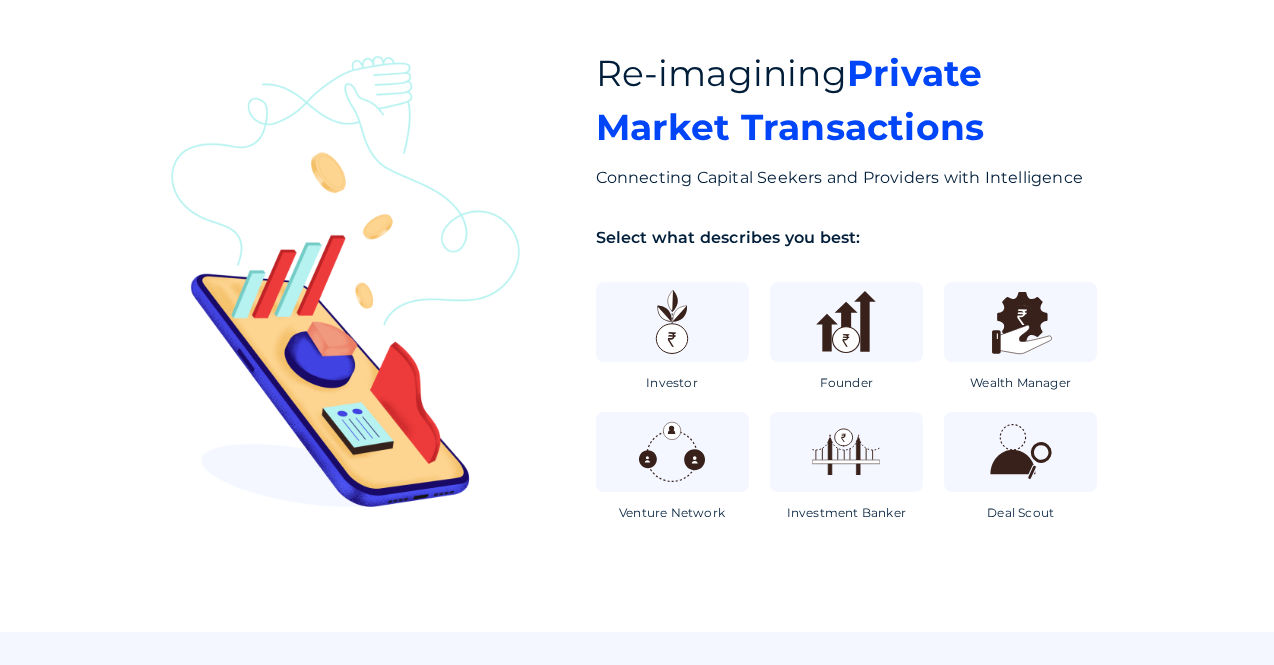 click at bounding box center (672, 322) 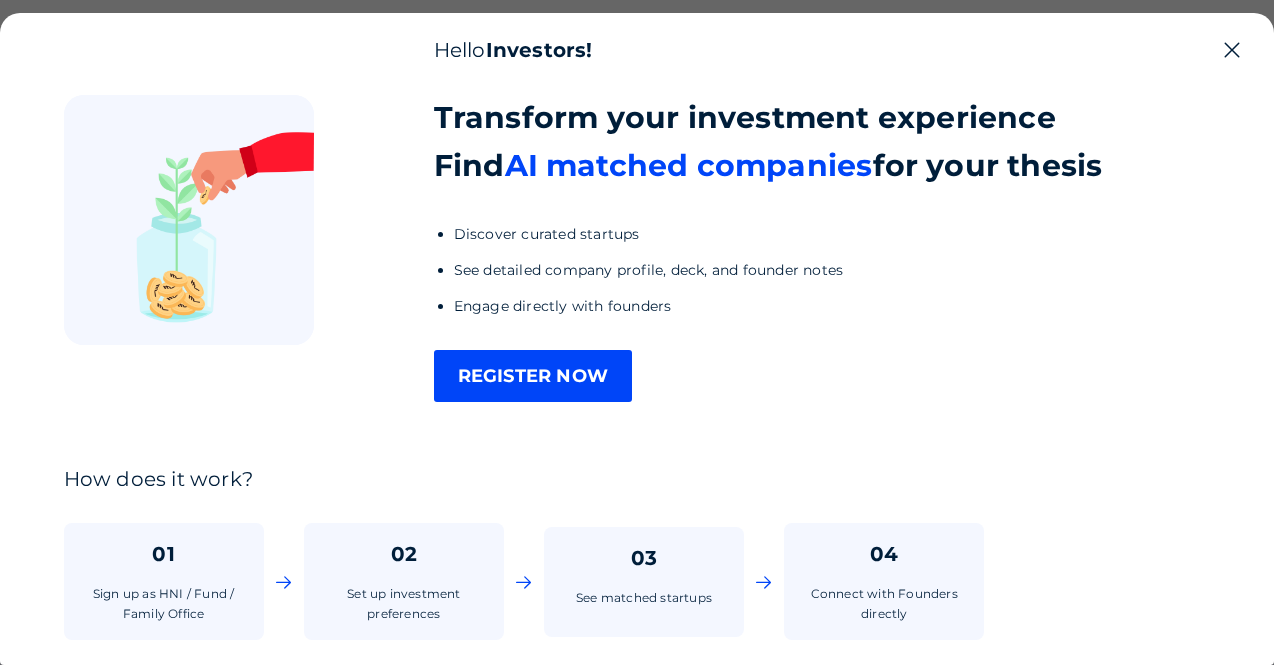 scroll, scrollTop: 0, scrollLeft: 0, axis: both 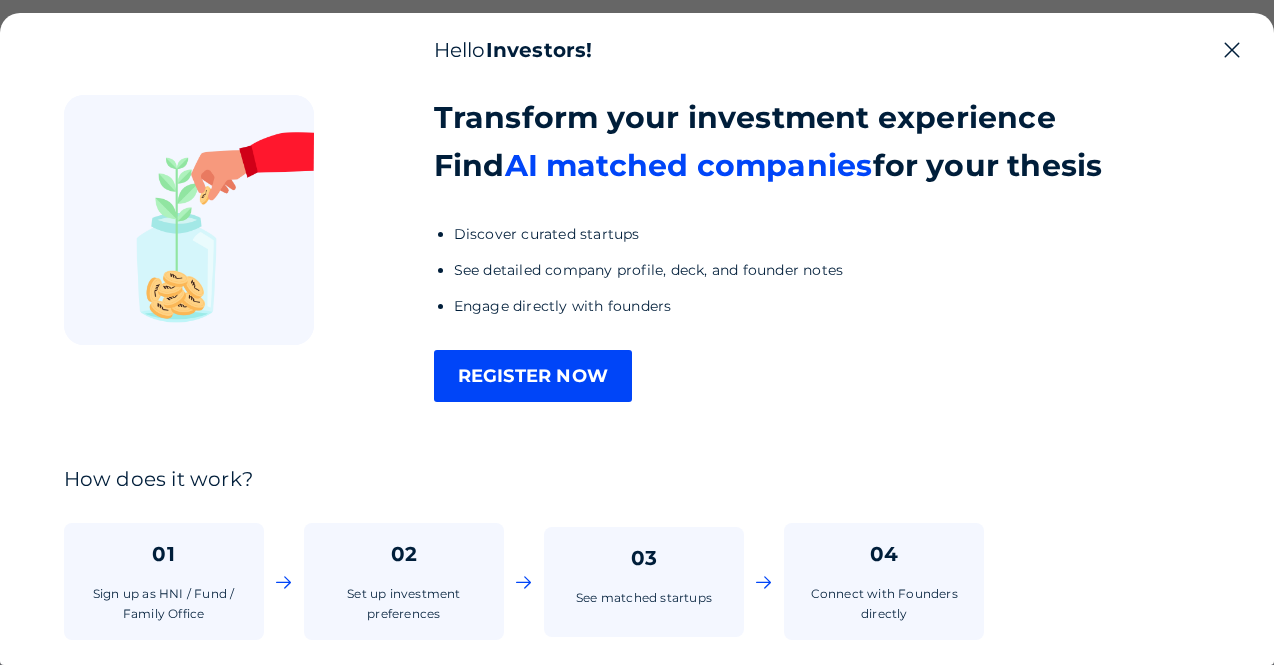 click on "REGISTER NOW" at bounding box center [533, 376] 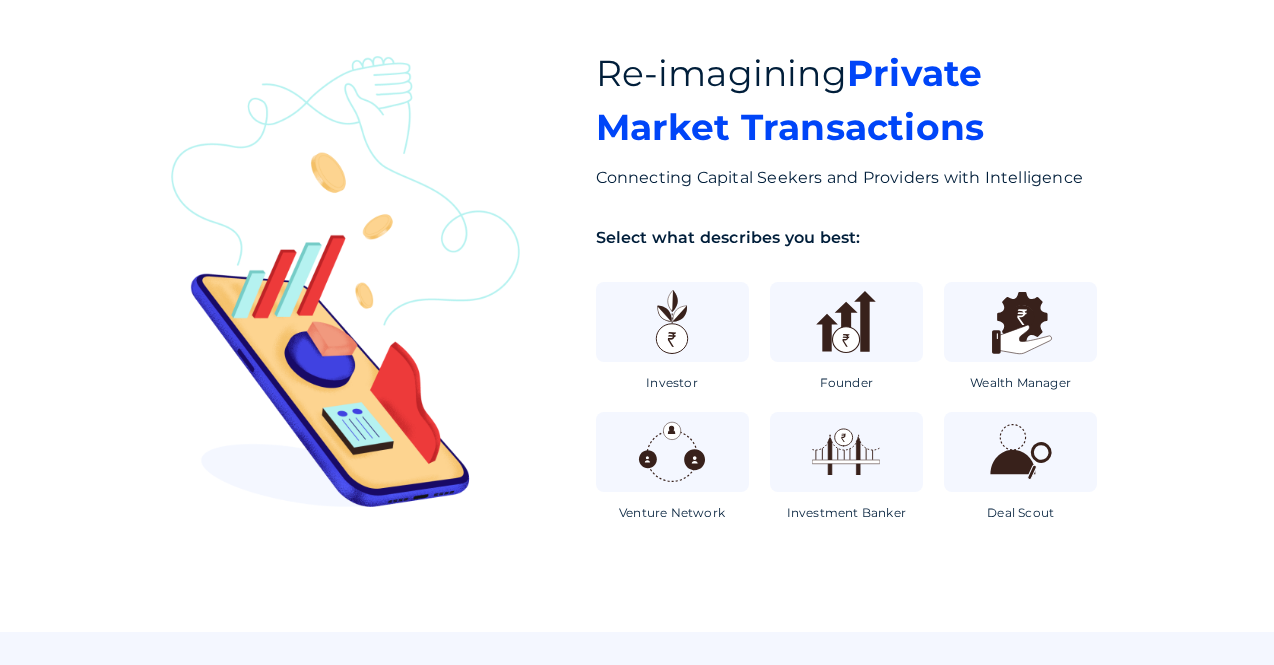 scroll, scrollTop: 100, scrollLeft: 0, axis: vertical 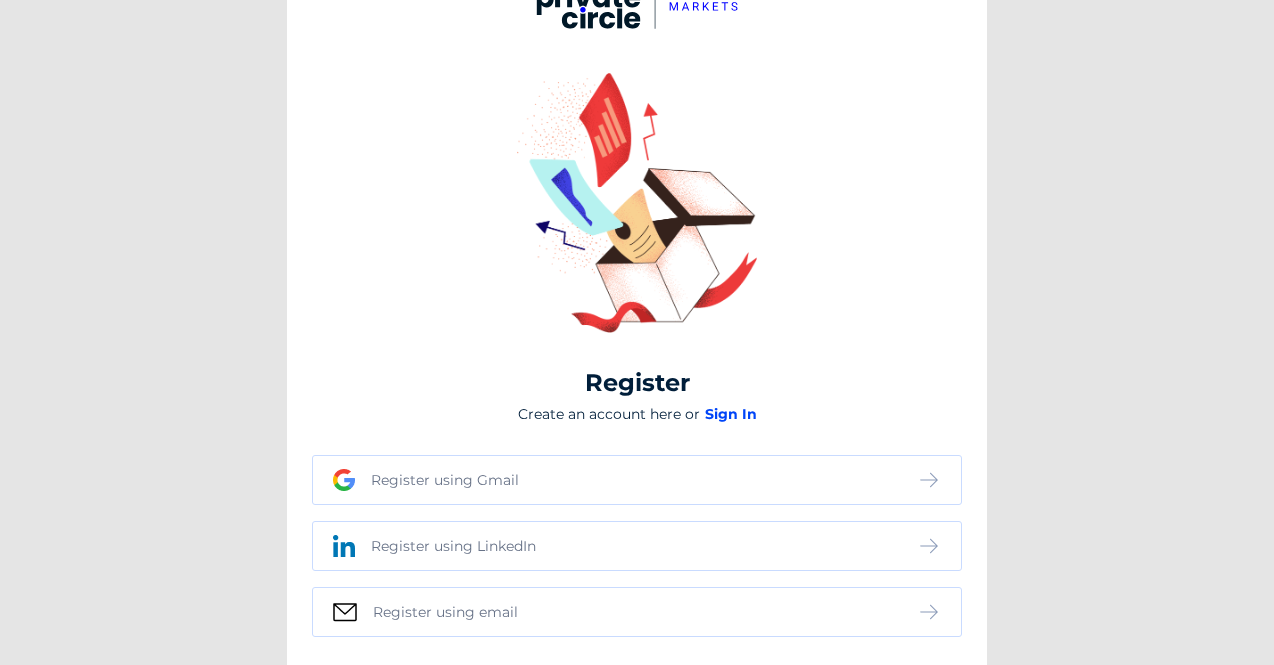 click on "Register using email" at bounding box center [445, 480] 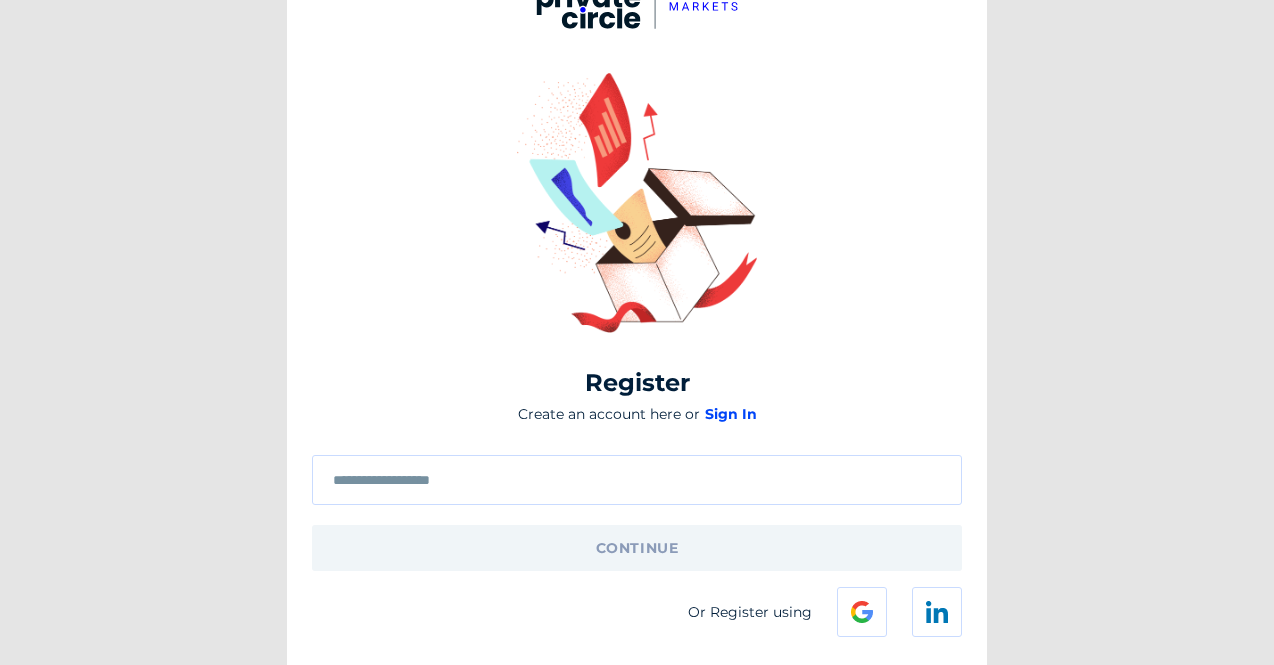 click at bounding box center (637, 481) 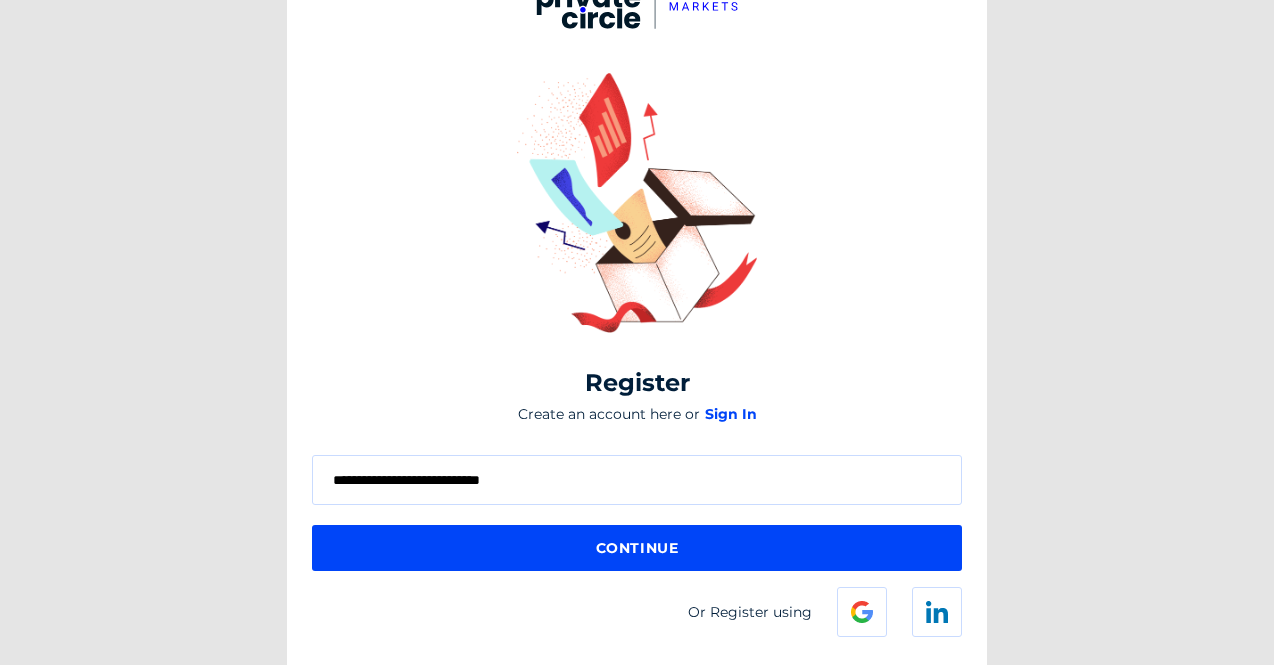 type on "**********" 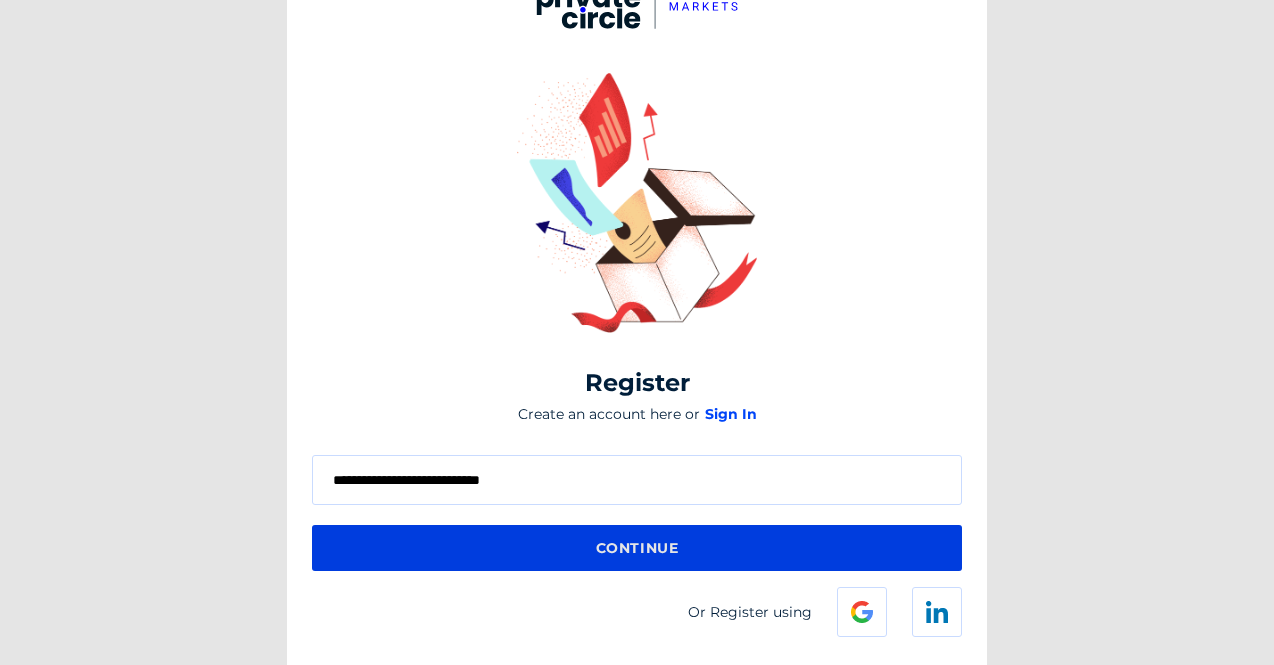click on "Continue" at bounding box center [637, 548] 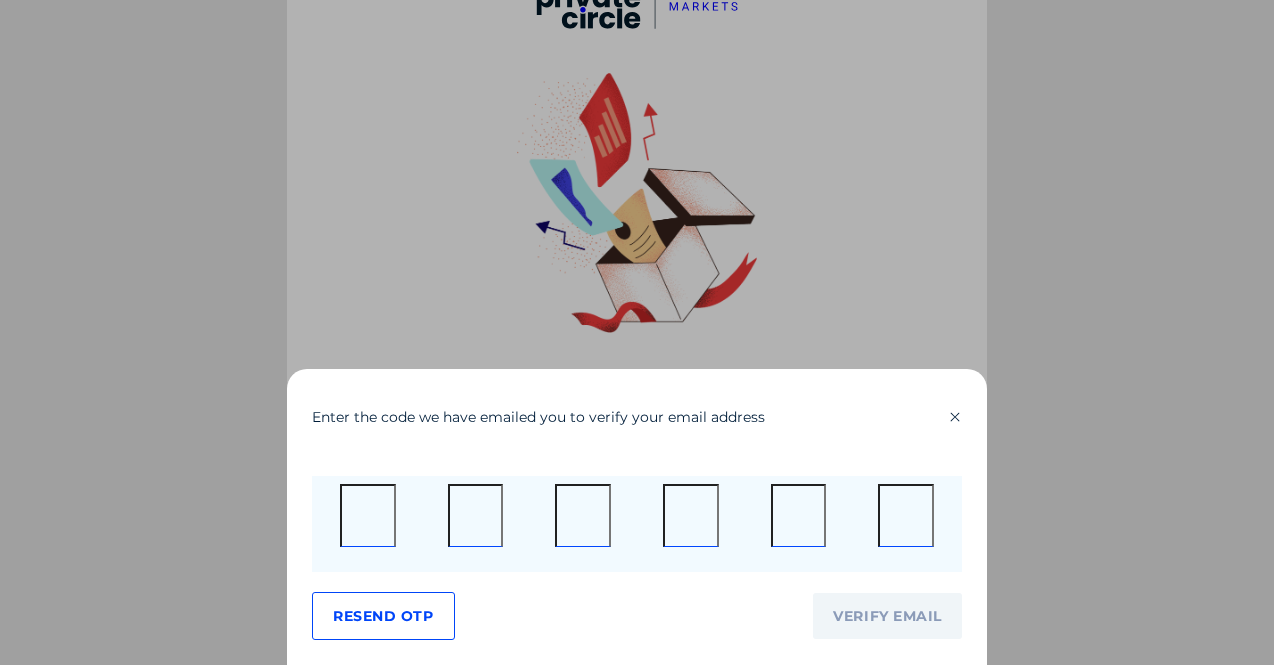 type on "*" 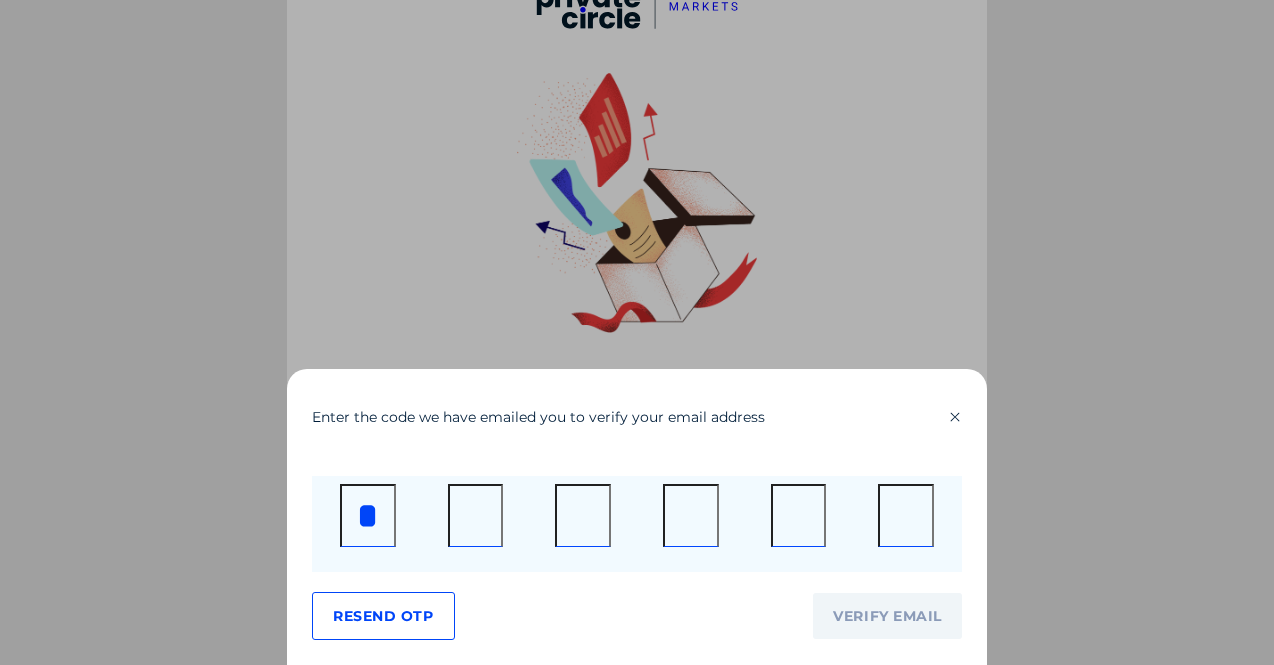 type on "*" 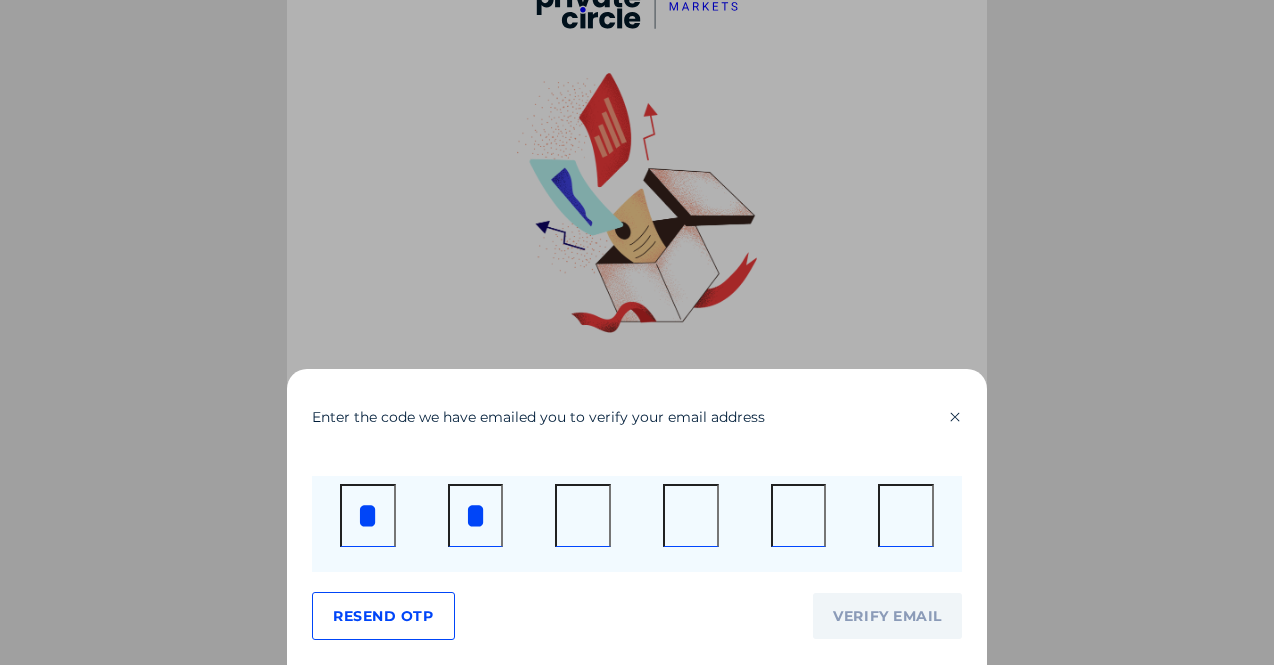 type on "*" 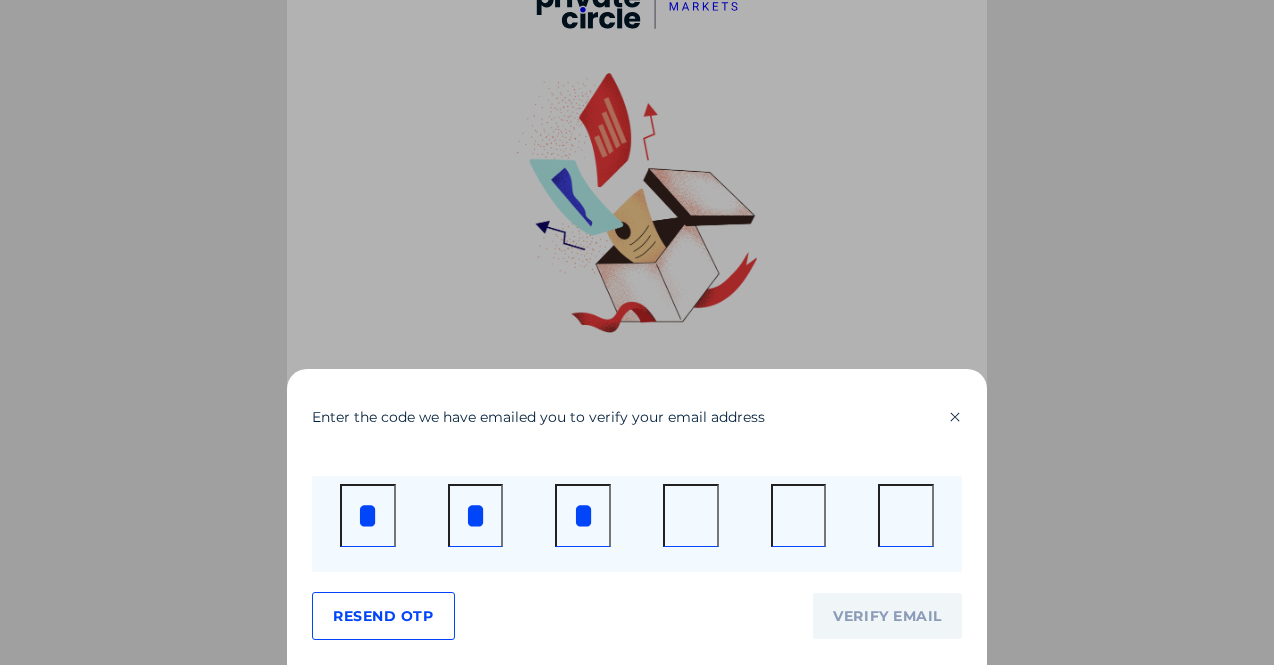 type on "*" 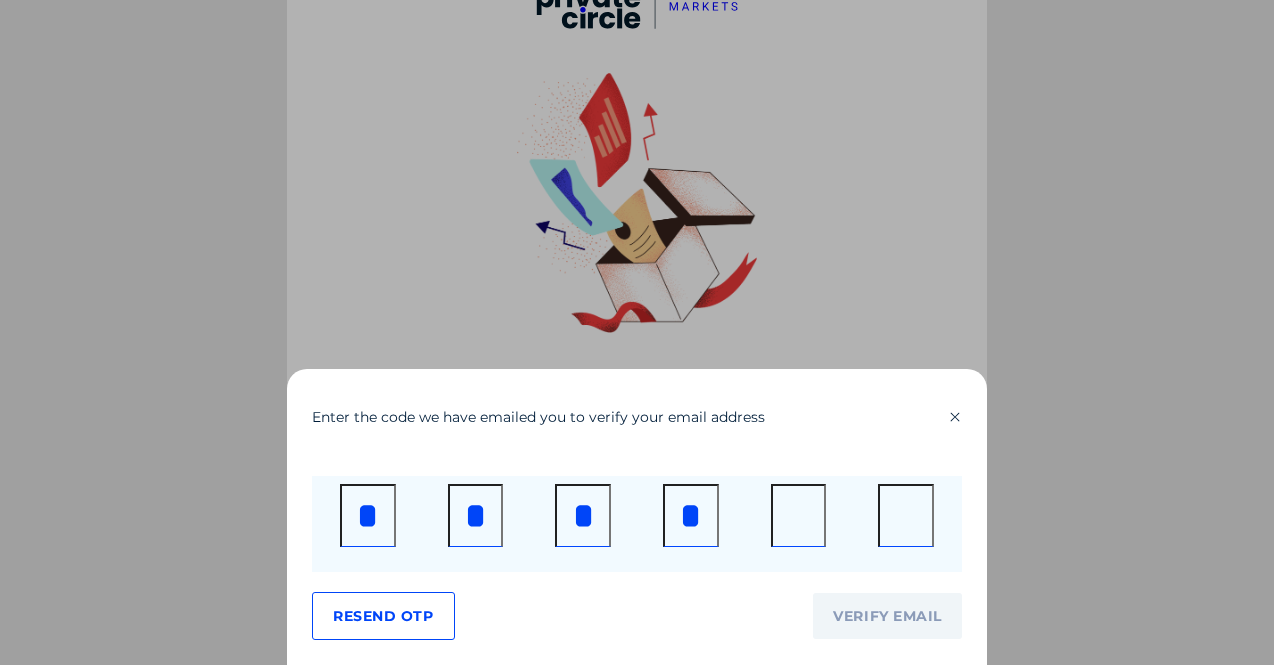 type on "*" 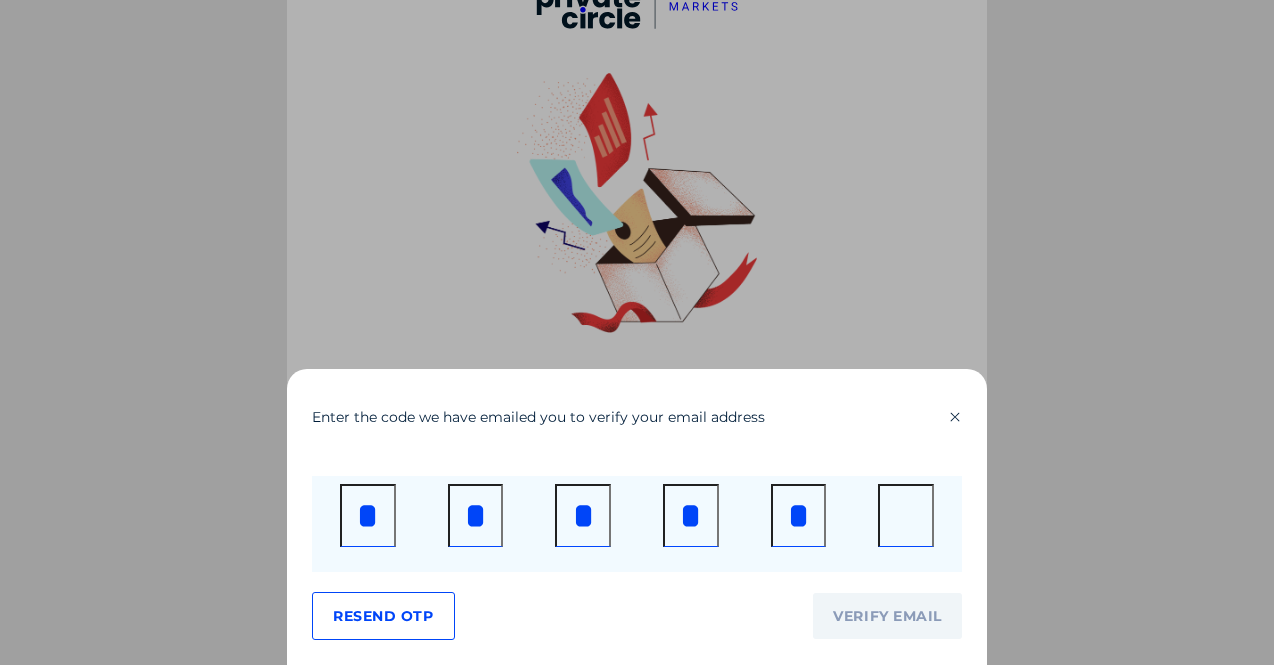 type on "*" 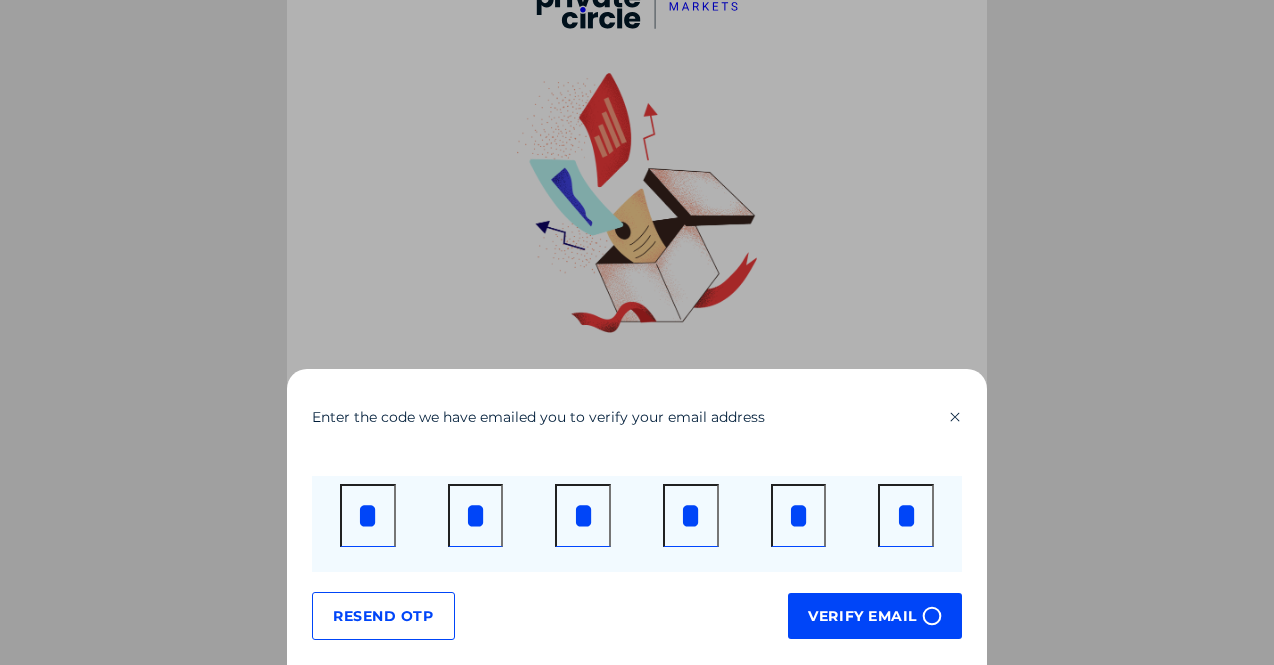 scroll, scrollTop: 0, scrollLeft: 0, axis: both 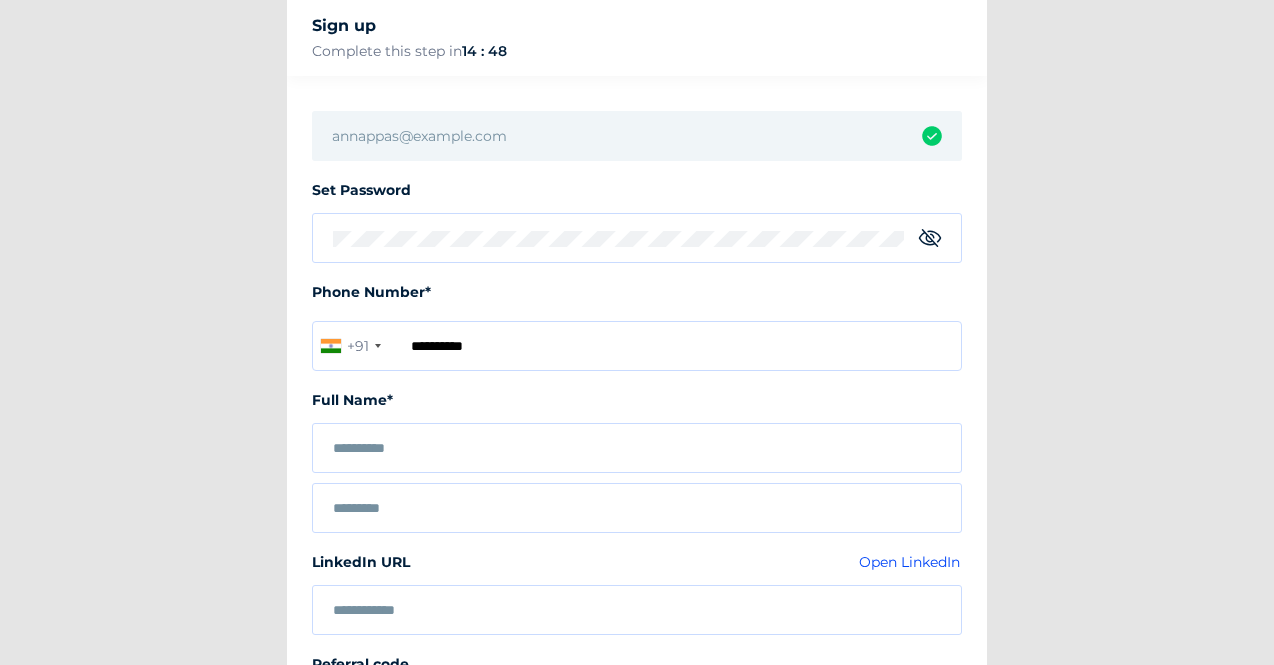 type on "**********" 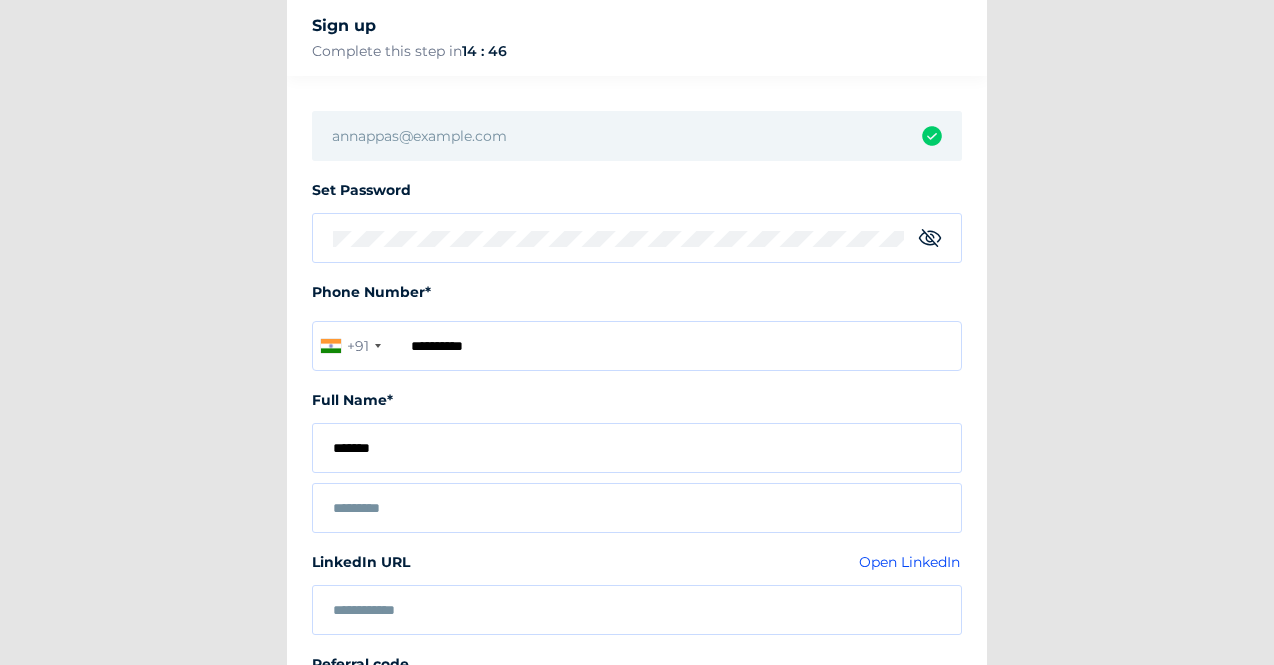 type on "*******" 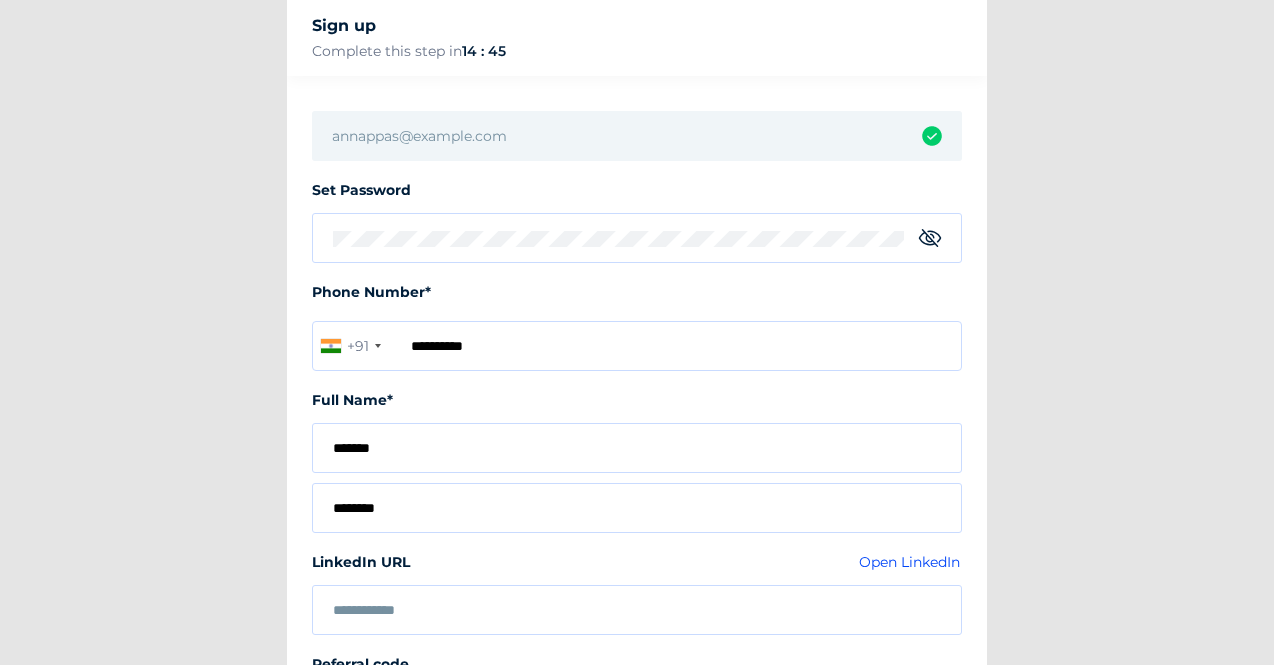 type on "********" 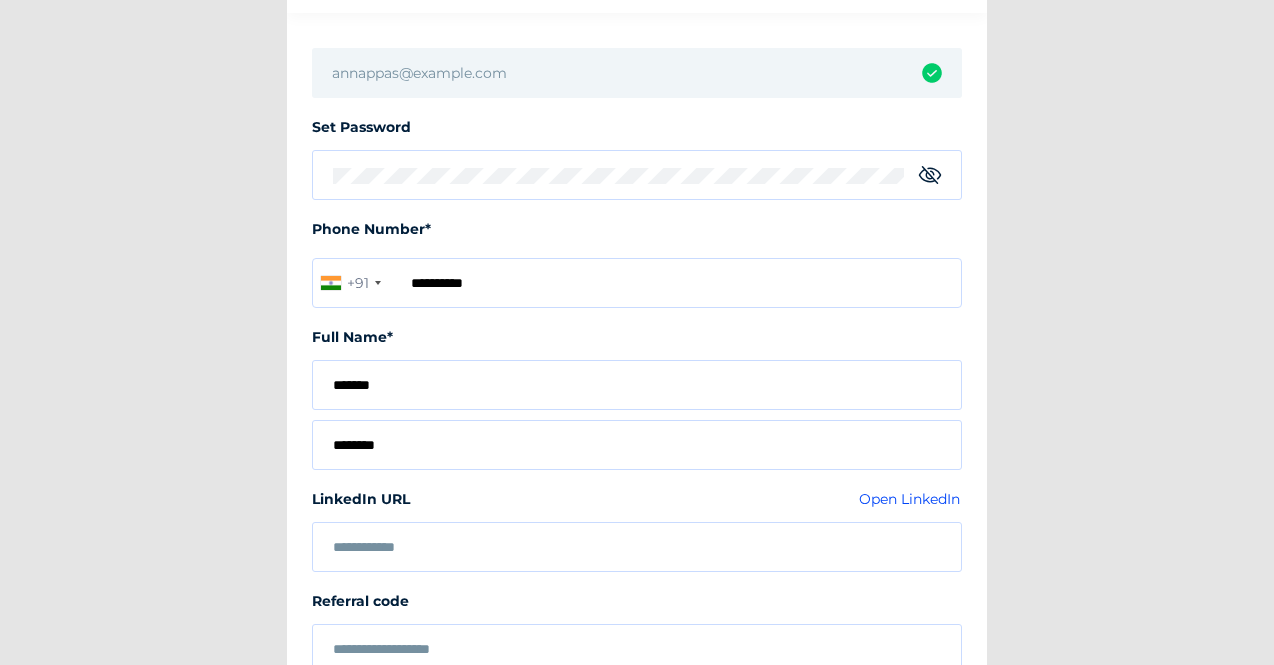 scroll, scrollTop: 175, scrollLeft: 0, axis: vertical 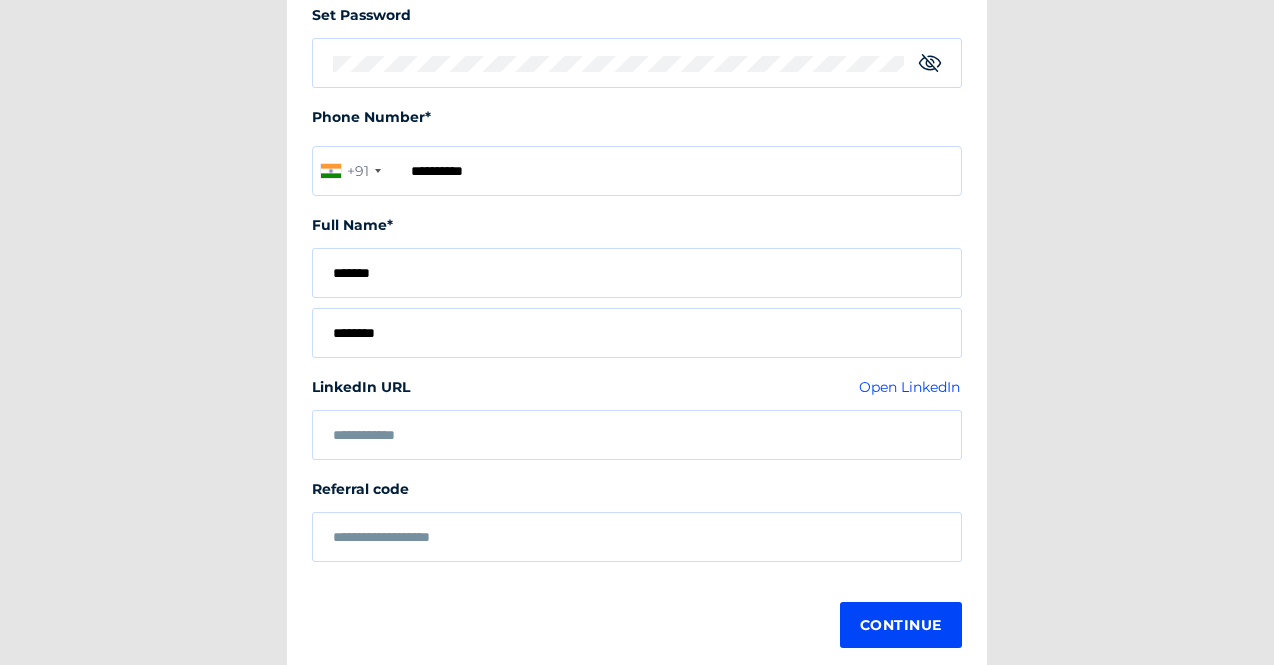 click at bounding box center [637, 435] 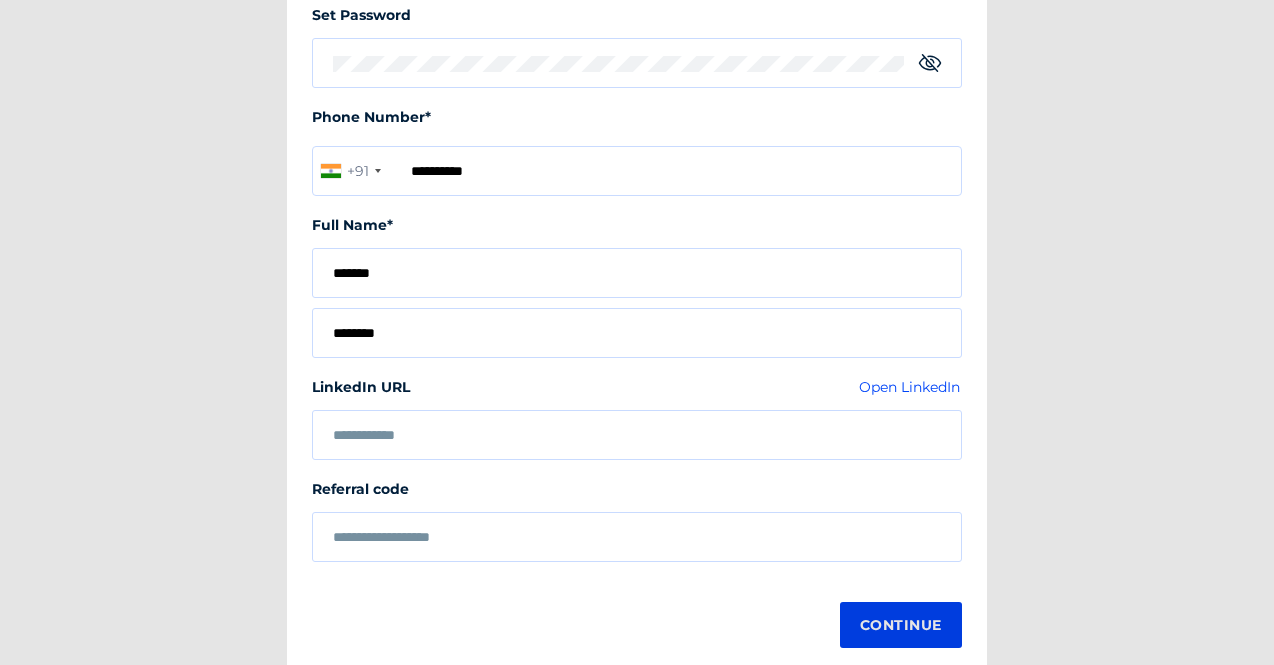 click on "Continue" at bounding box center [901, 625] 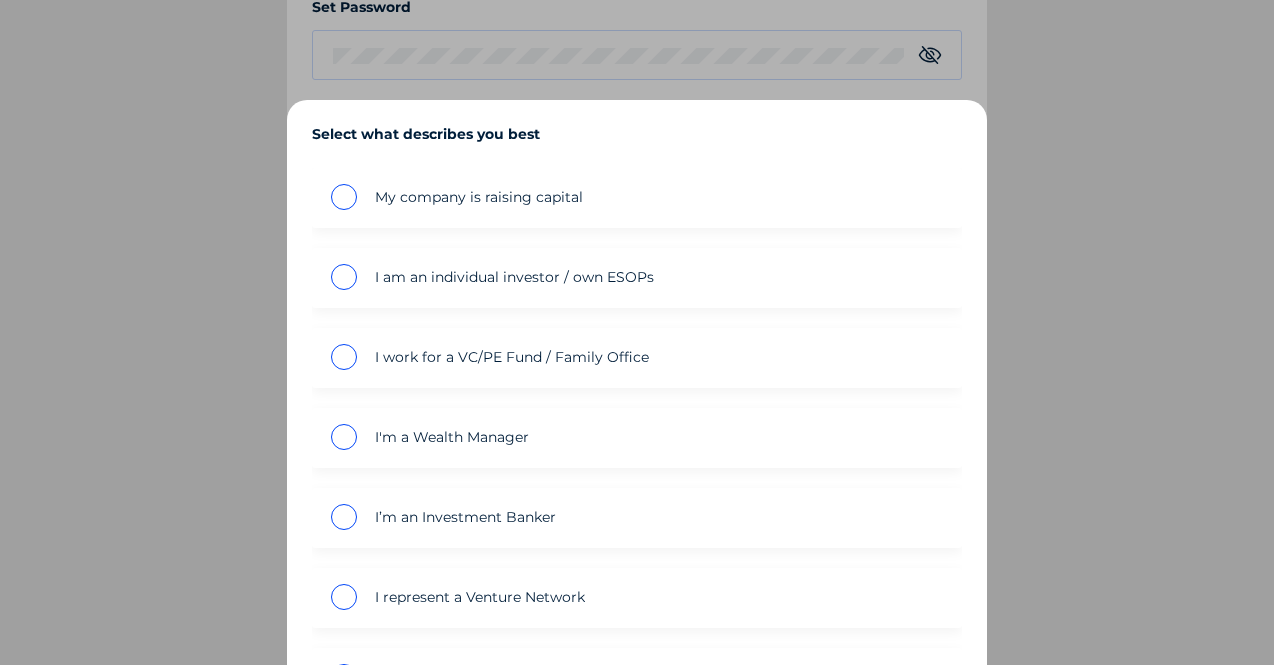 scroll, scrollTop: 158, scrollLeft: 0, axis: vertical 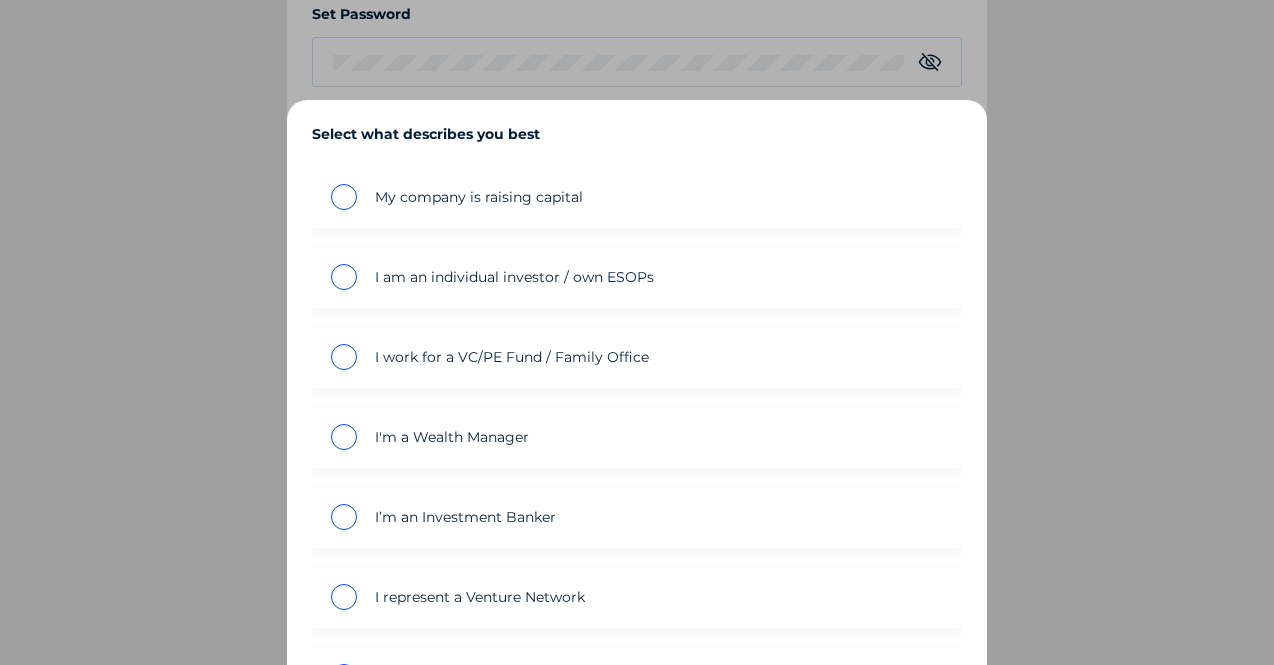 click on "My company is raising capital" at bounding box center (479, 197) 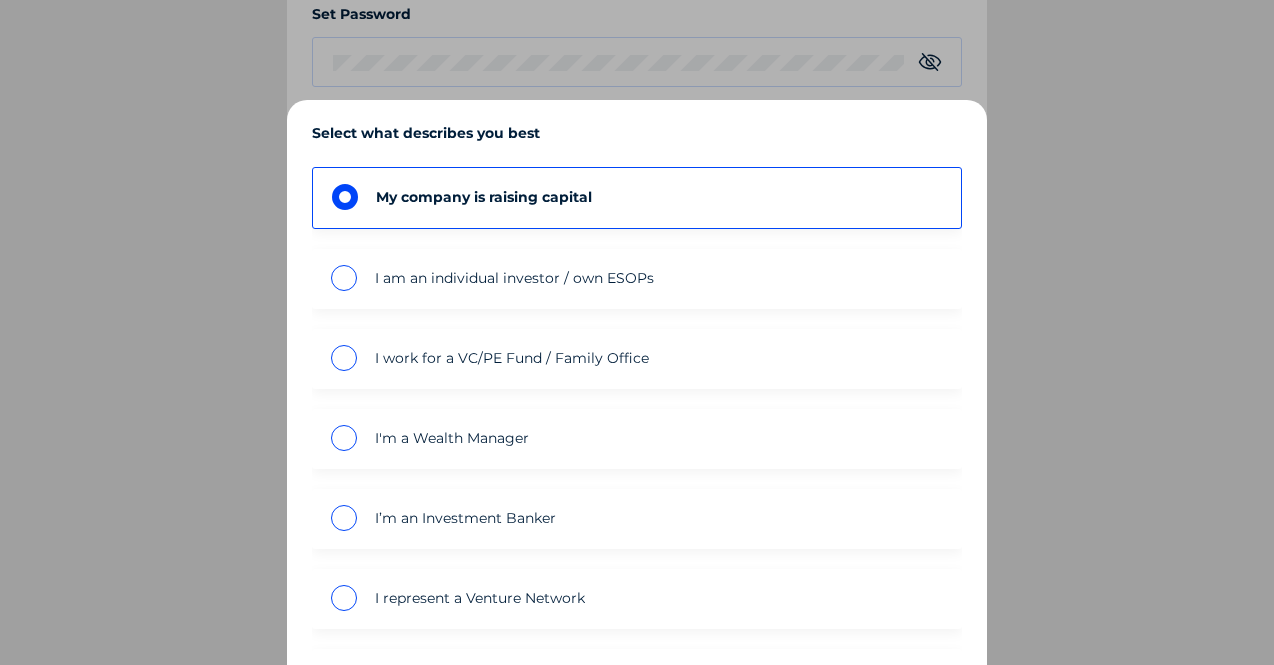 scroll, scrollTop: 0, scrollLeft: 0, axis: both 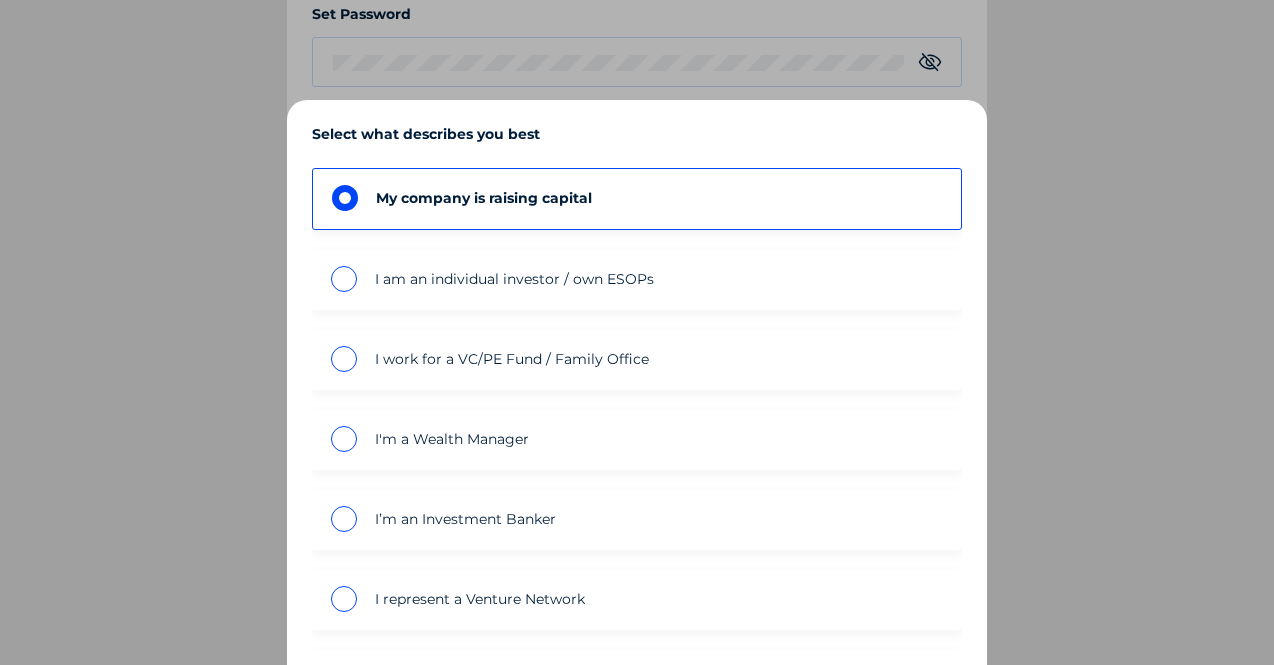 click on "I am an individual investor / own ESOPs" at bounding box center [514, 279] 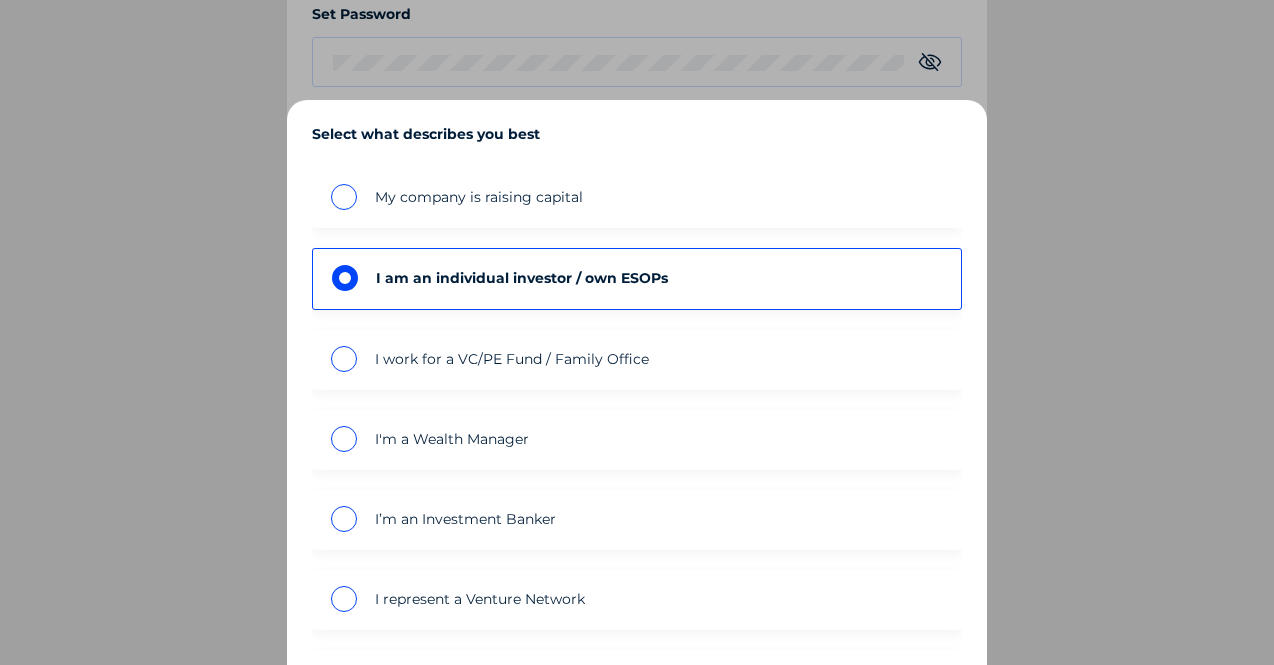 click on "My company is raising capital" at bounding box center (479, 197) 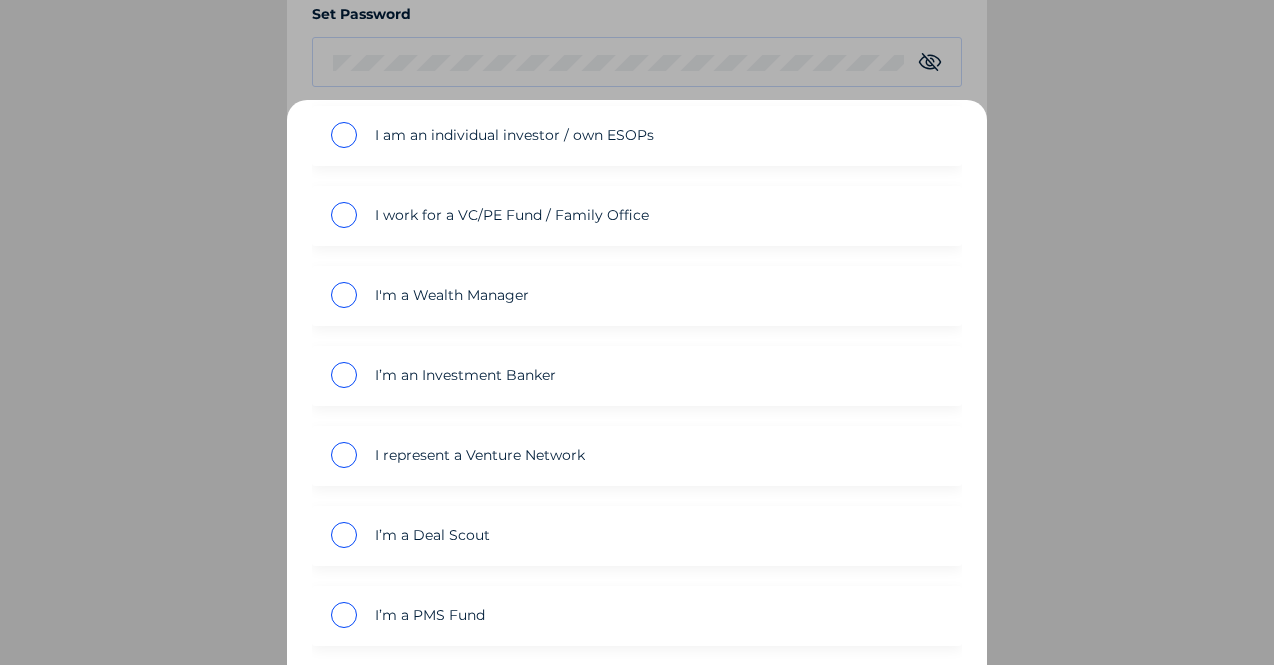scroll, scrollTop: 113, scrollLeft: 0, axis: vertical 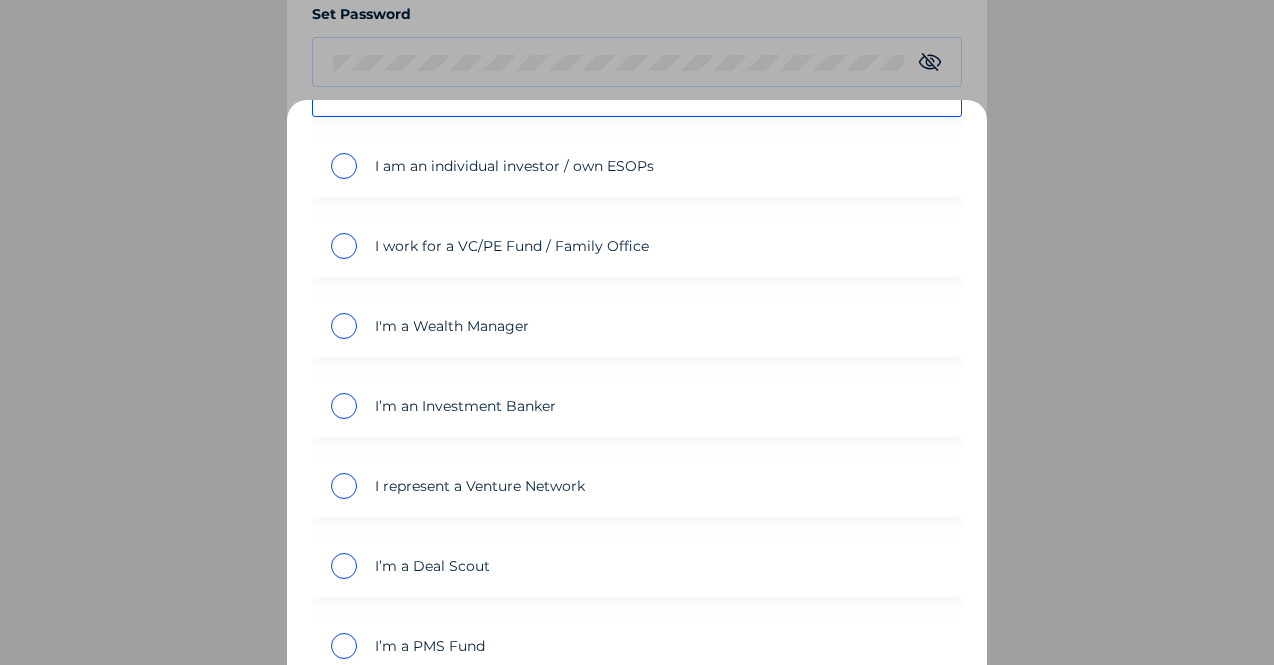 click on "I am an individual investor / own ESOPs" at bounding box center (630, 166) 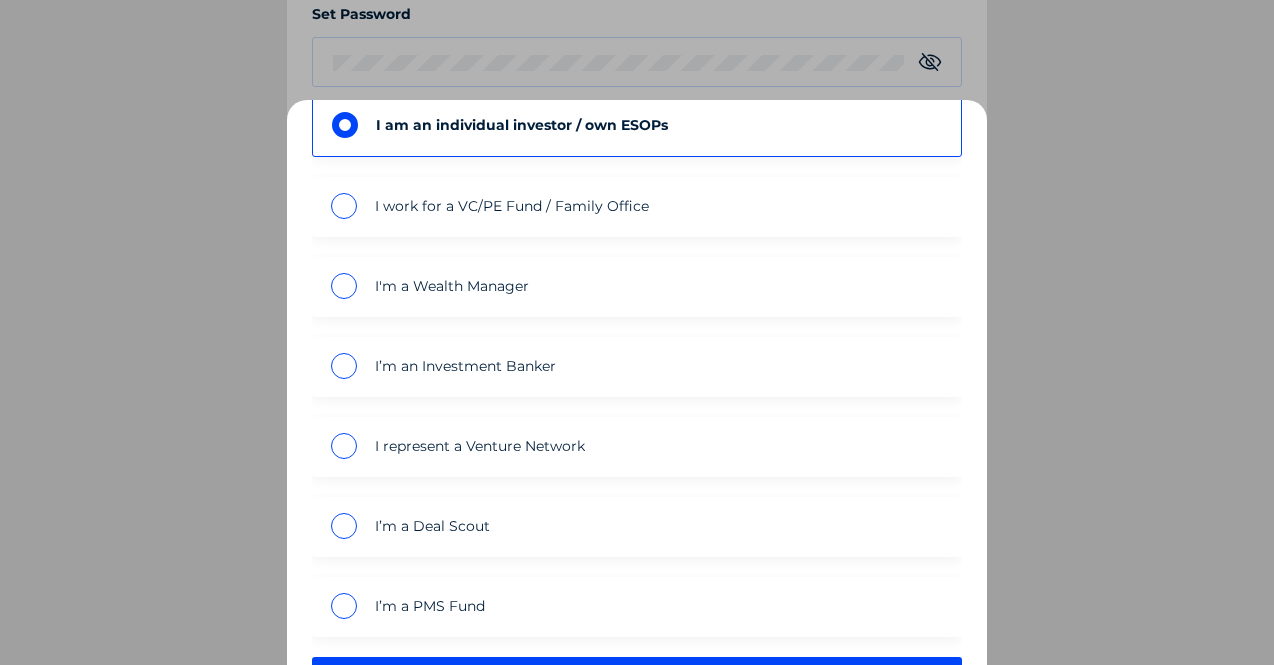 scroll, scrollTop: 213, scrollLeft: 0, axis: vertical 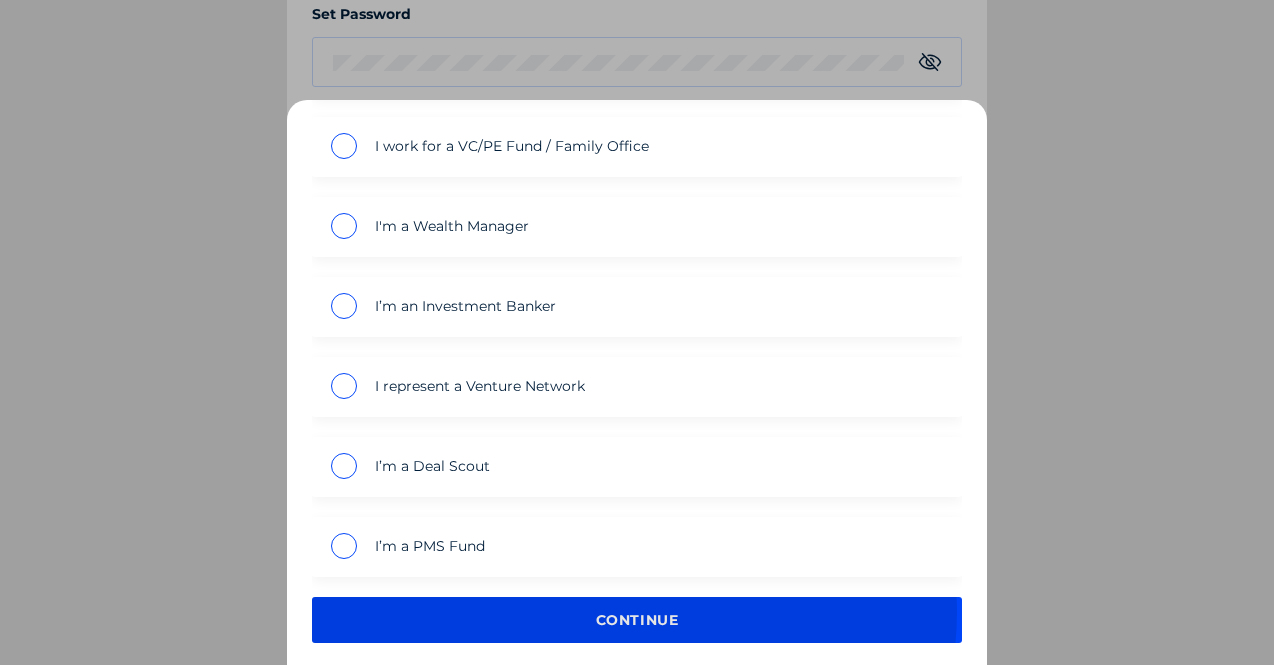 click on "continue" at bounding box center [637, 620] 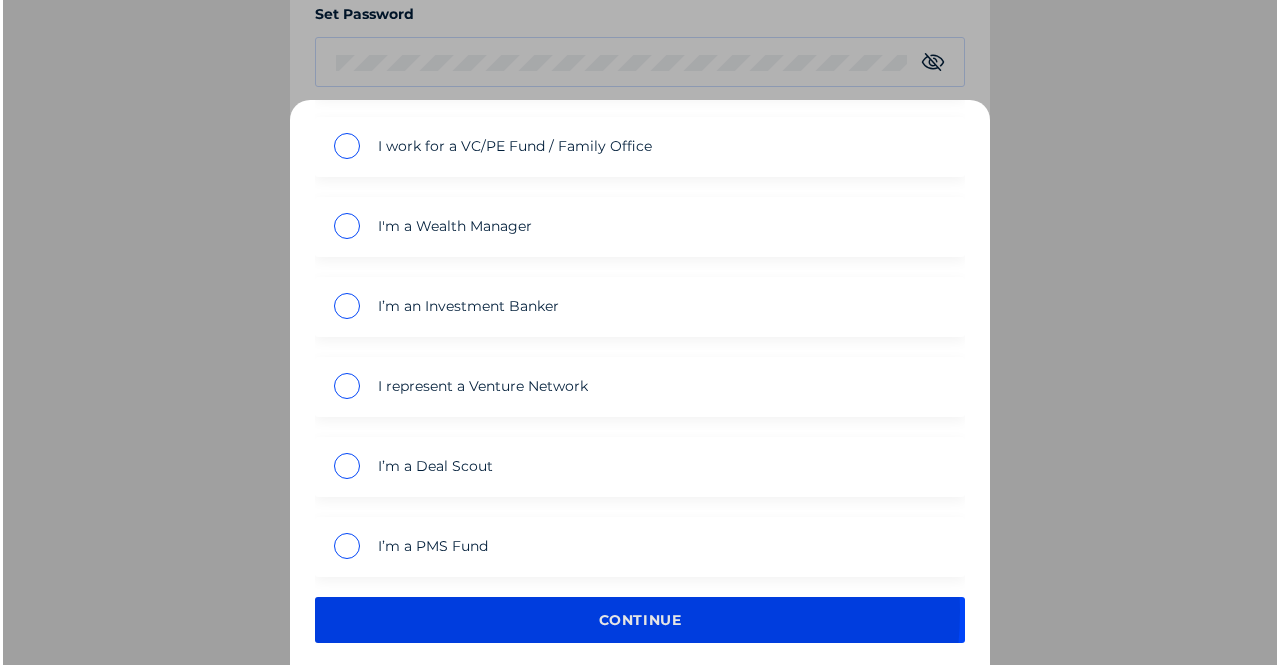 scroll, scrollTop: 0, scrollLeft: 0, axis: both 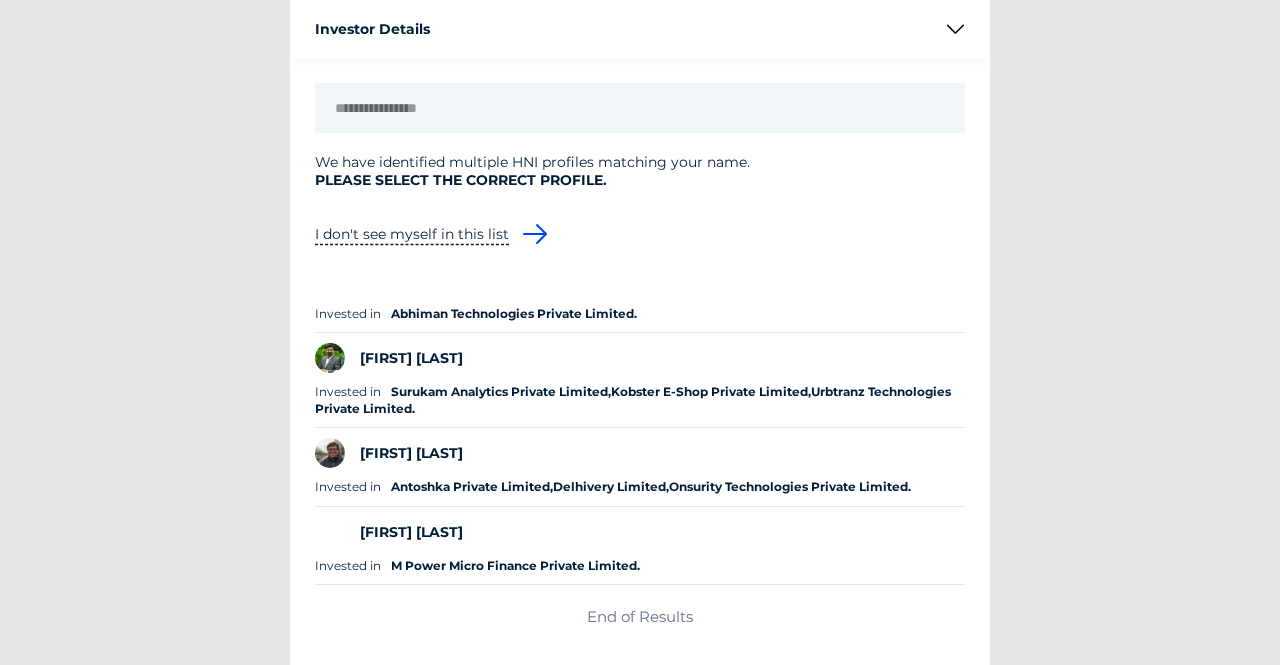 click on "I don't see myself in this list" at bounding box center [433, 234] 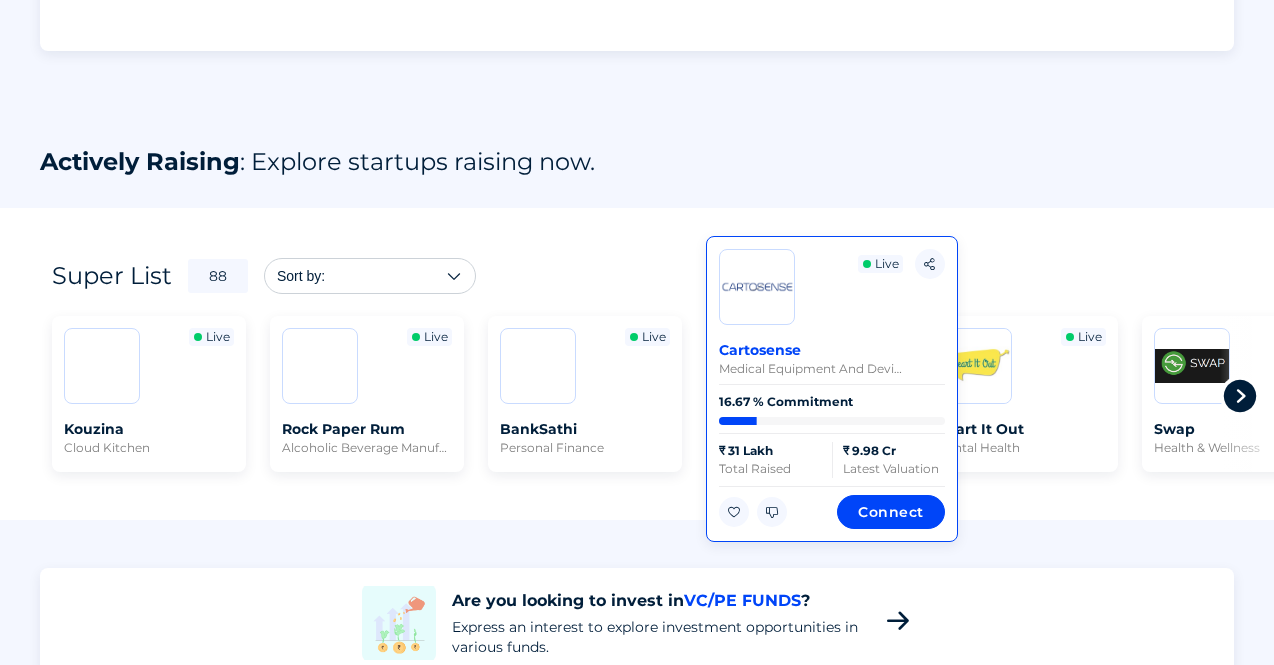 scroll, scrollTop: 0, scrollLeft: 0, axis: both 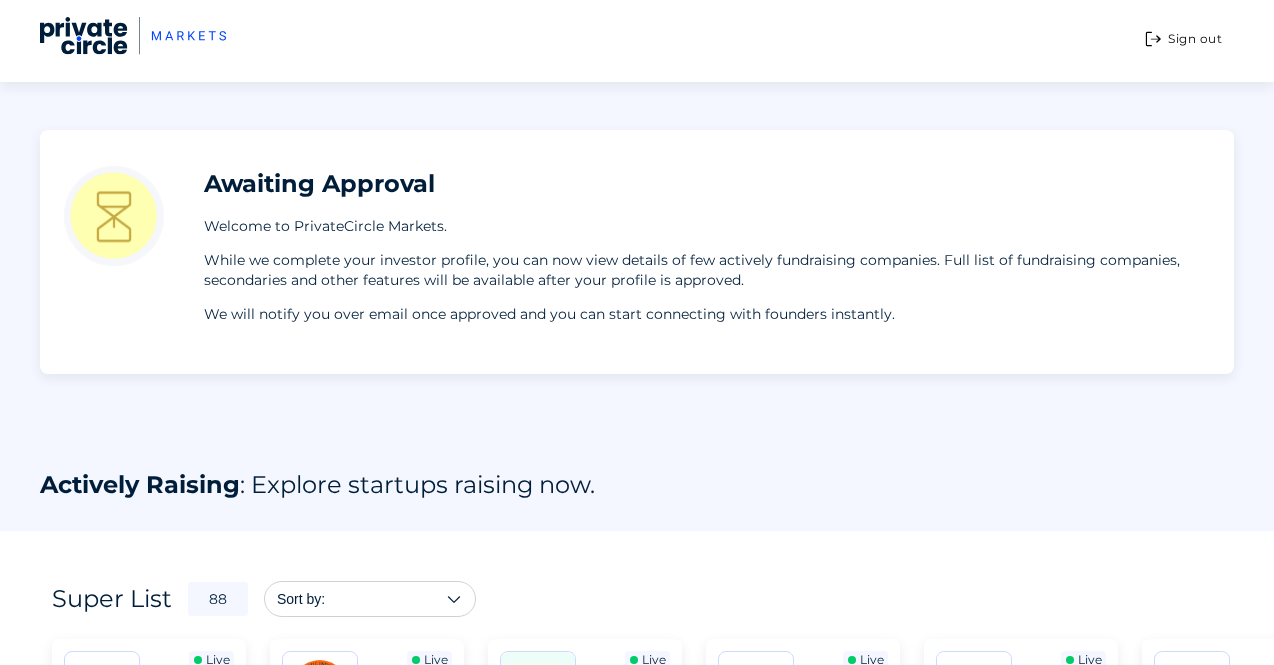 click at bounding box center (133, 36) 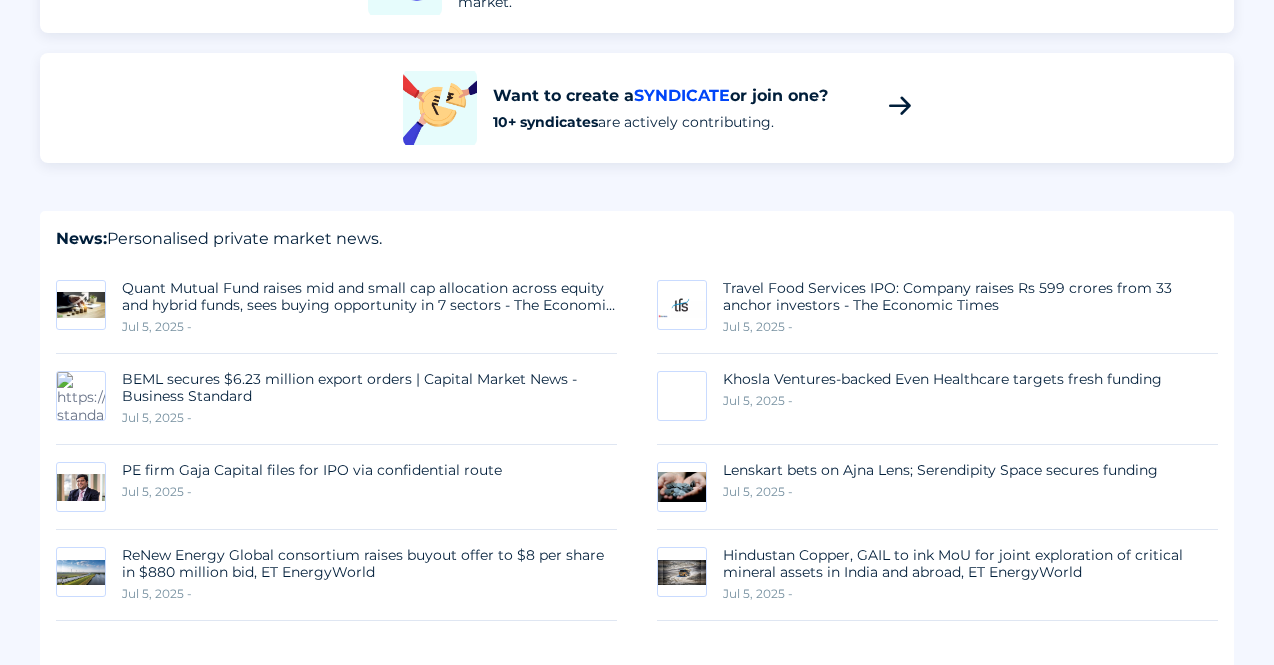 scroll, scrollTop: 1100, scrollLeft: 0, axis: vertical 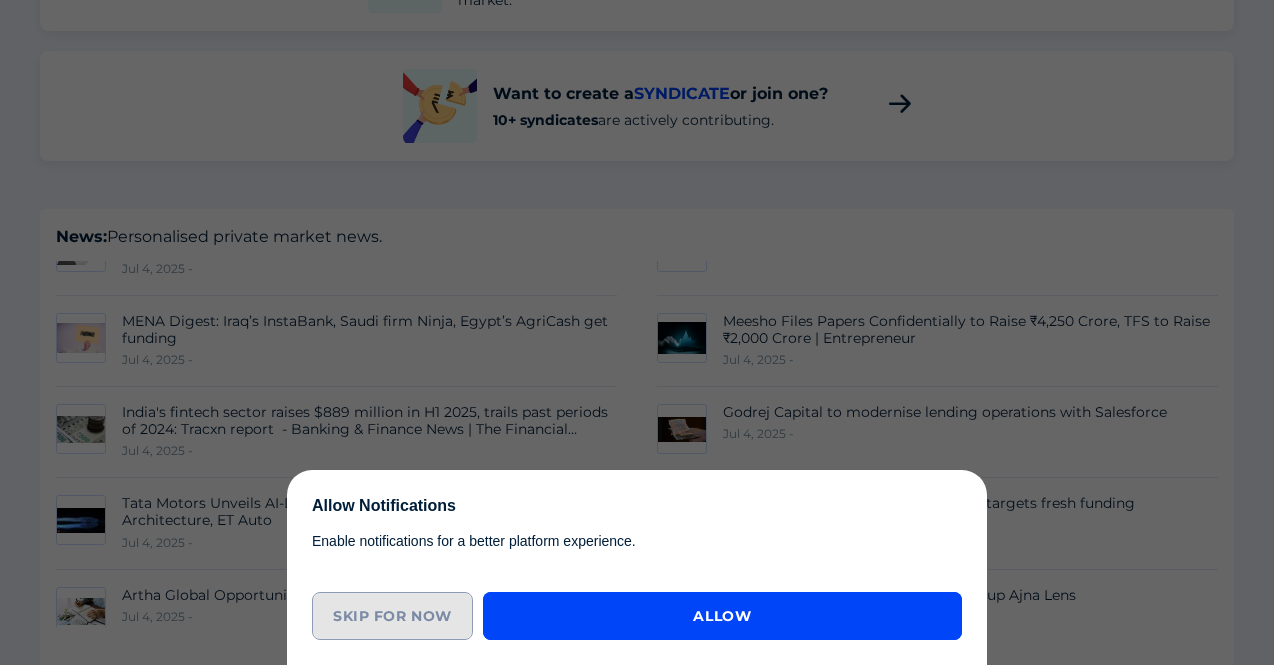 click on "Skip for now" at bounding box center (392, 616) 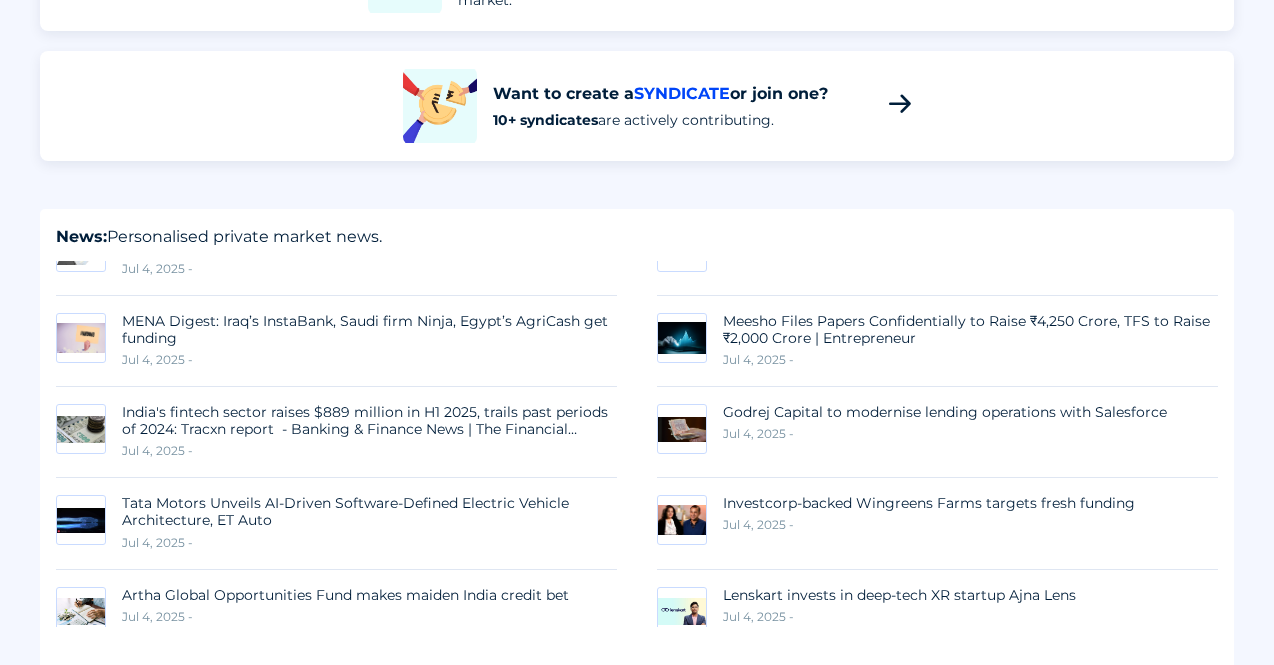 scroll, scrollTop: 1100, scrollLeft: 0, axis: vertical 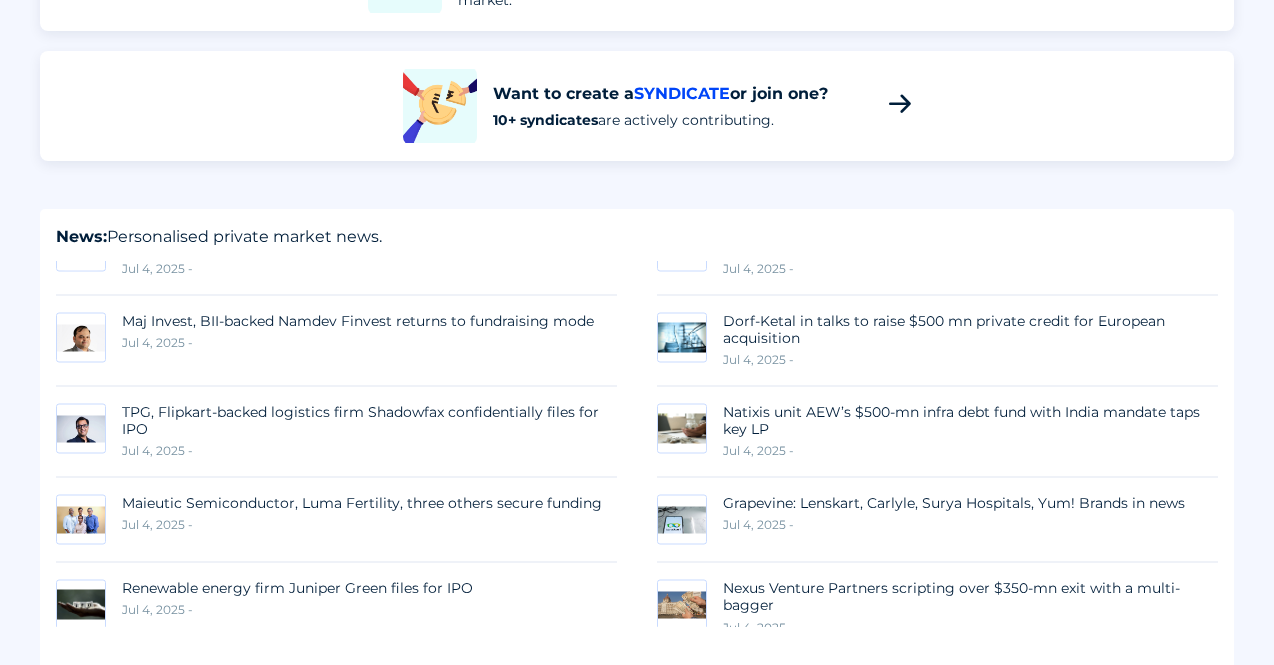 click at bounding box center [900, 104] 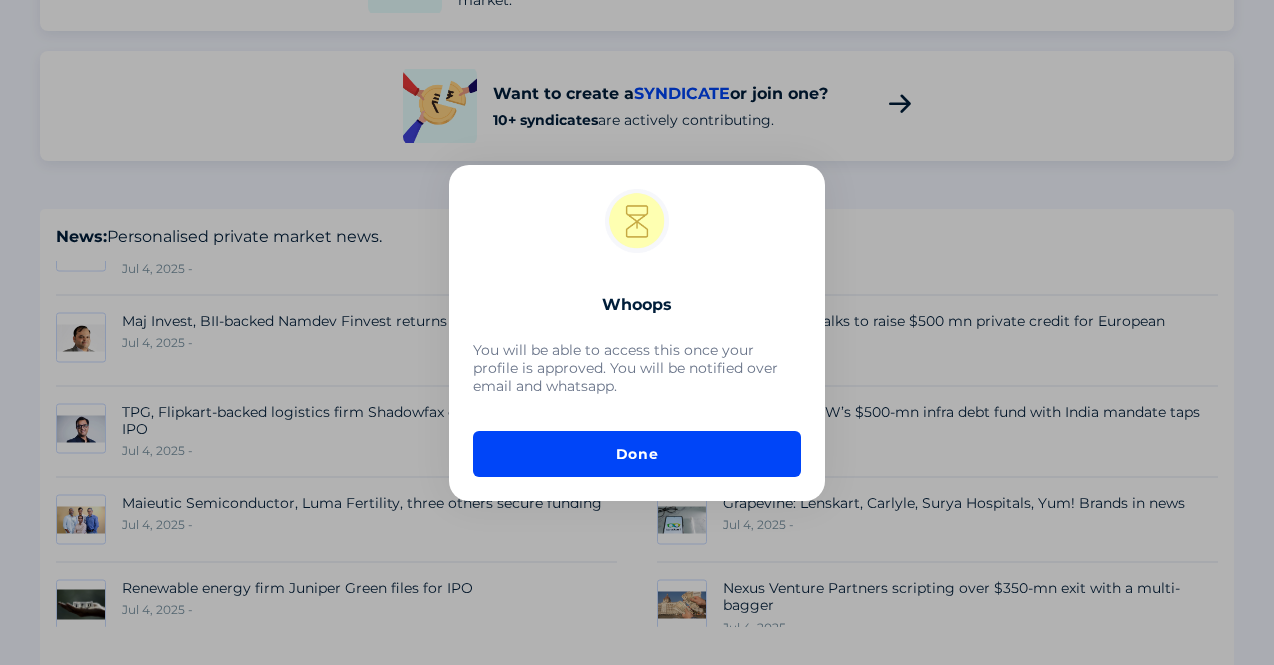 click on "Whoops  You will be able to access this once your profile is approved. You will be notified over email and whatsapp.   Done" at bounding box center [637, 333] 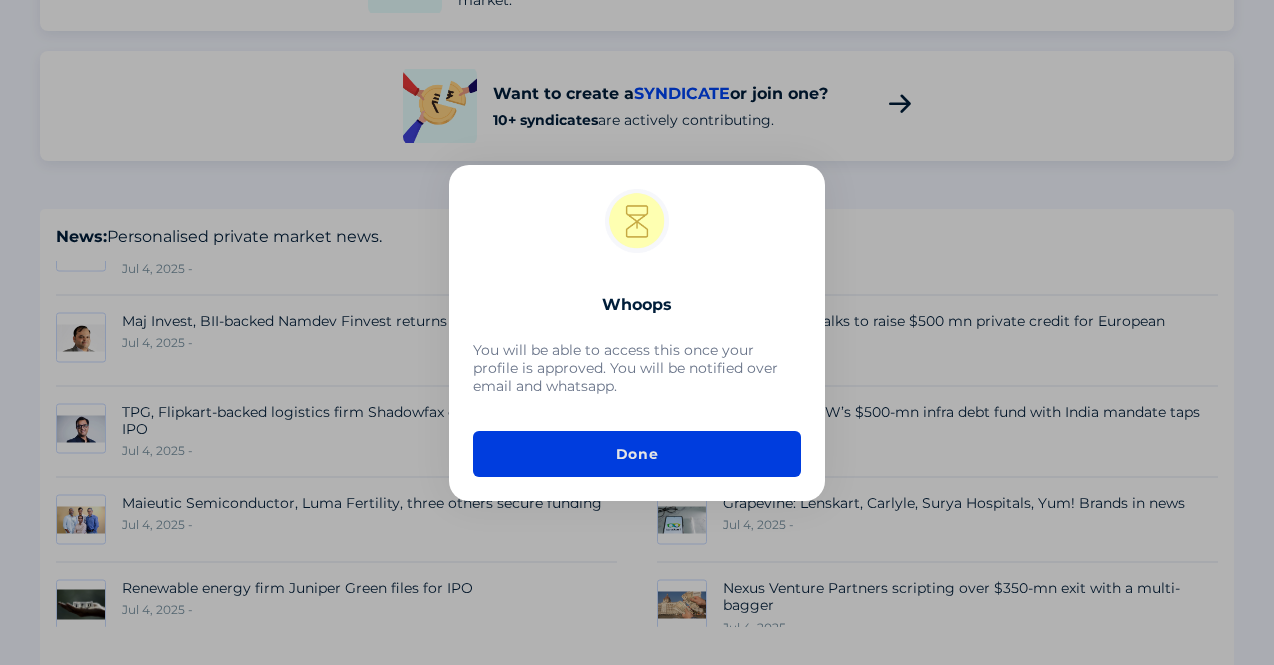 click on "Done" at bounding box center [637, 454] 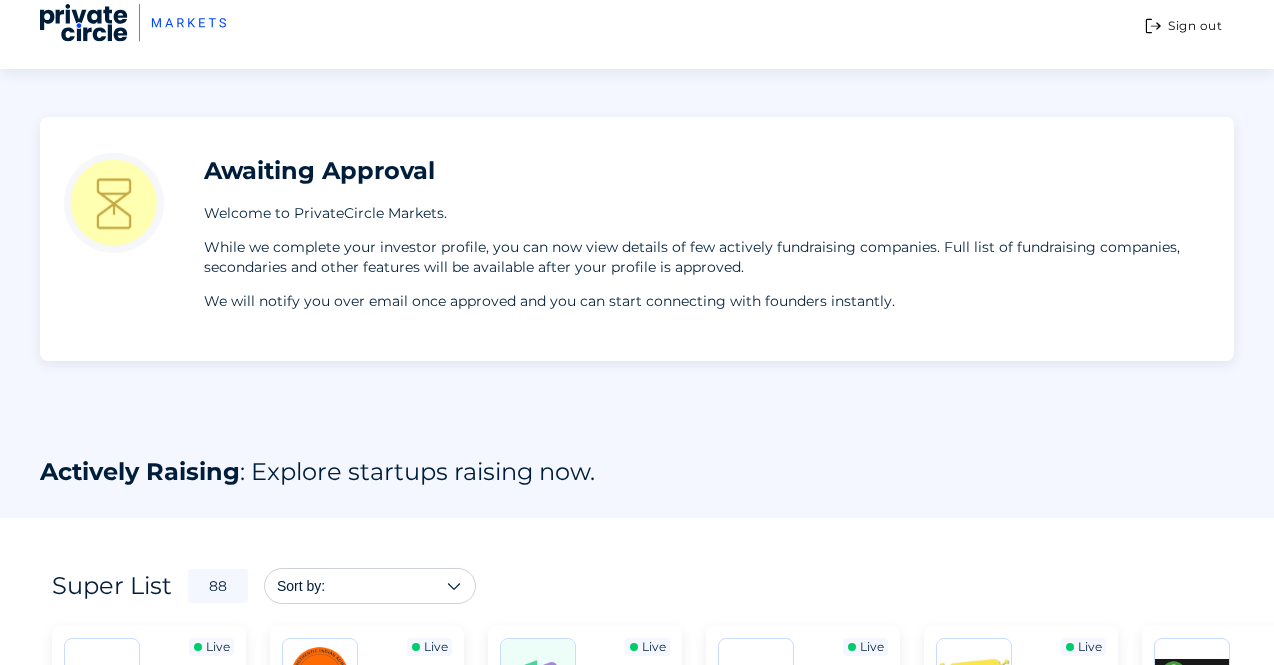 scroll, scrollTop: 0, scrollLeft: 0, axis: both 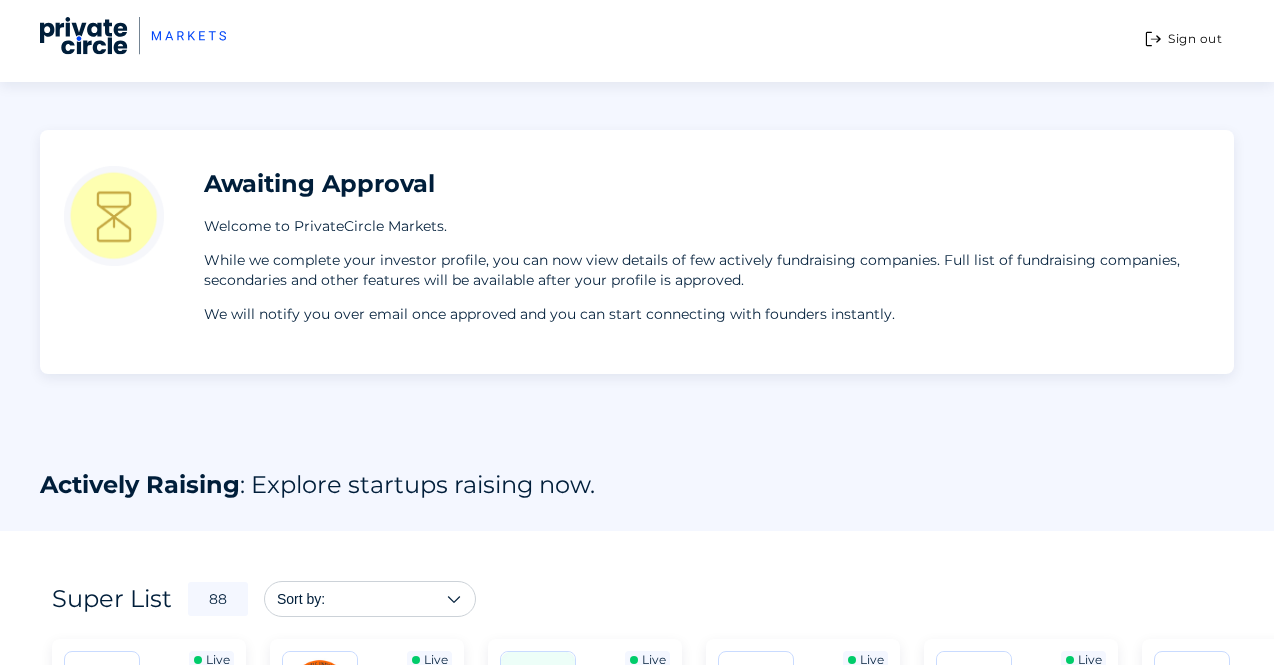 click at bounding box center [133, 36] 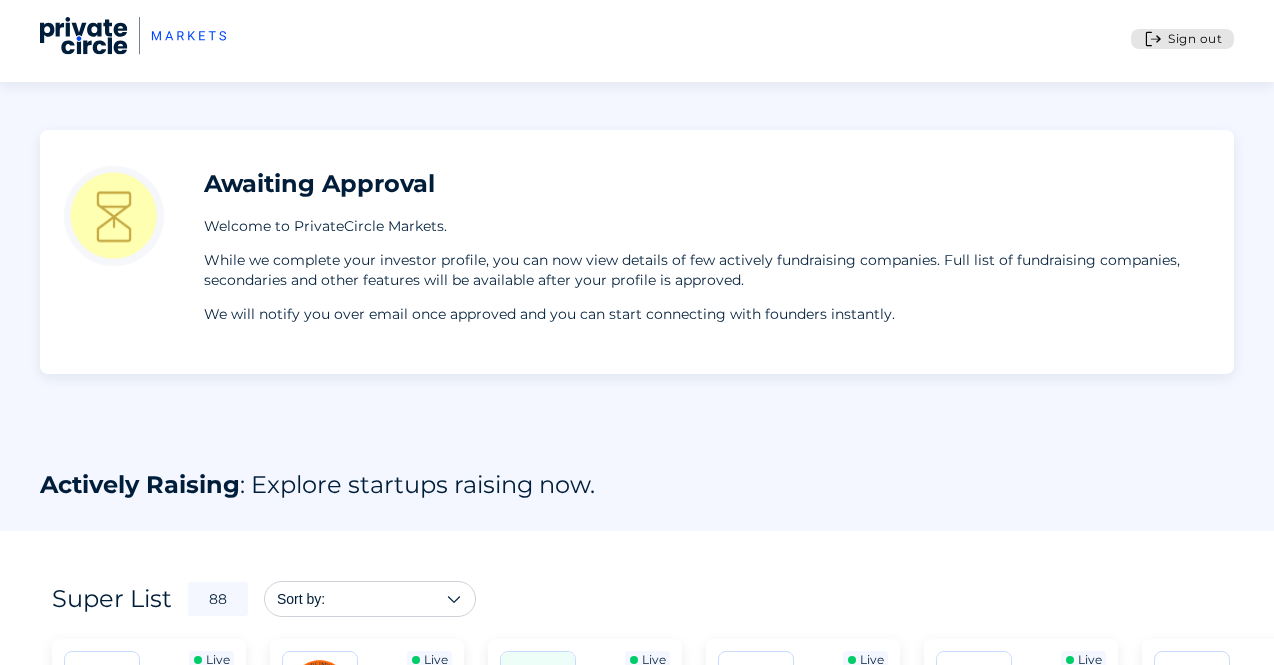 click on "Sign out" at bounding box center [1195, 39] 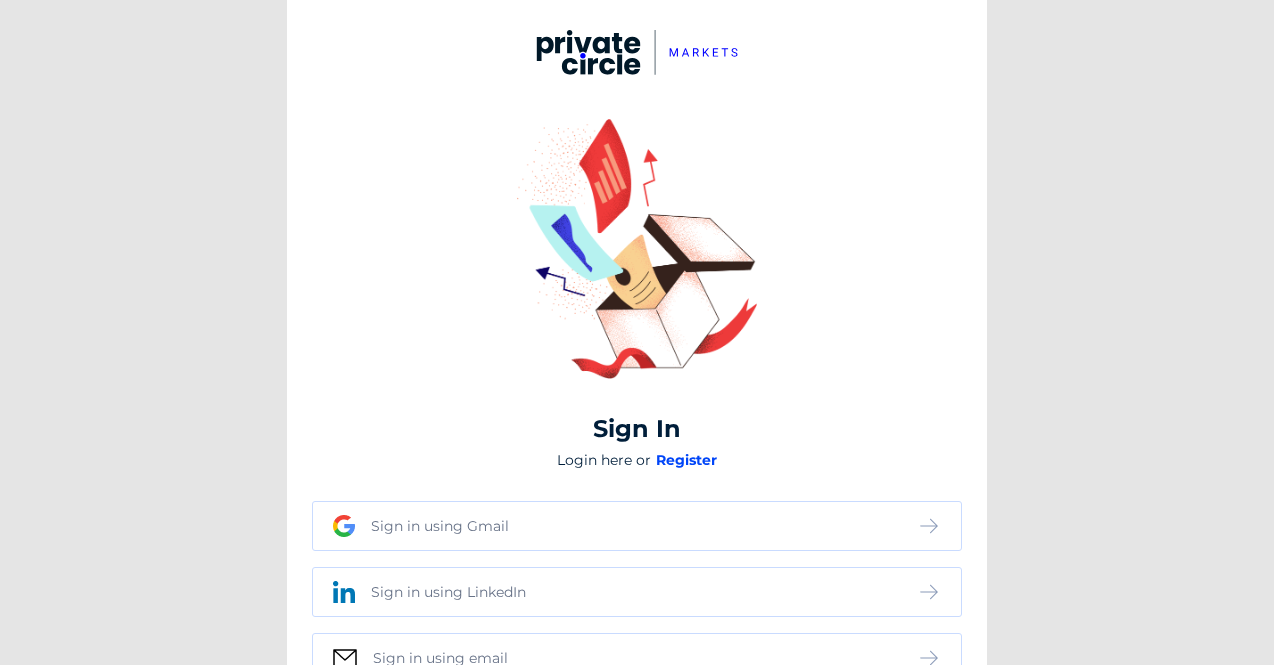 scroll, scrollTop: 46, scrollLeft: 0, axis: vertical 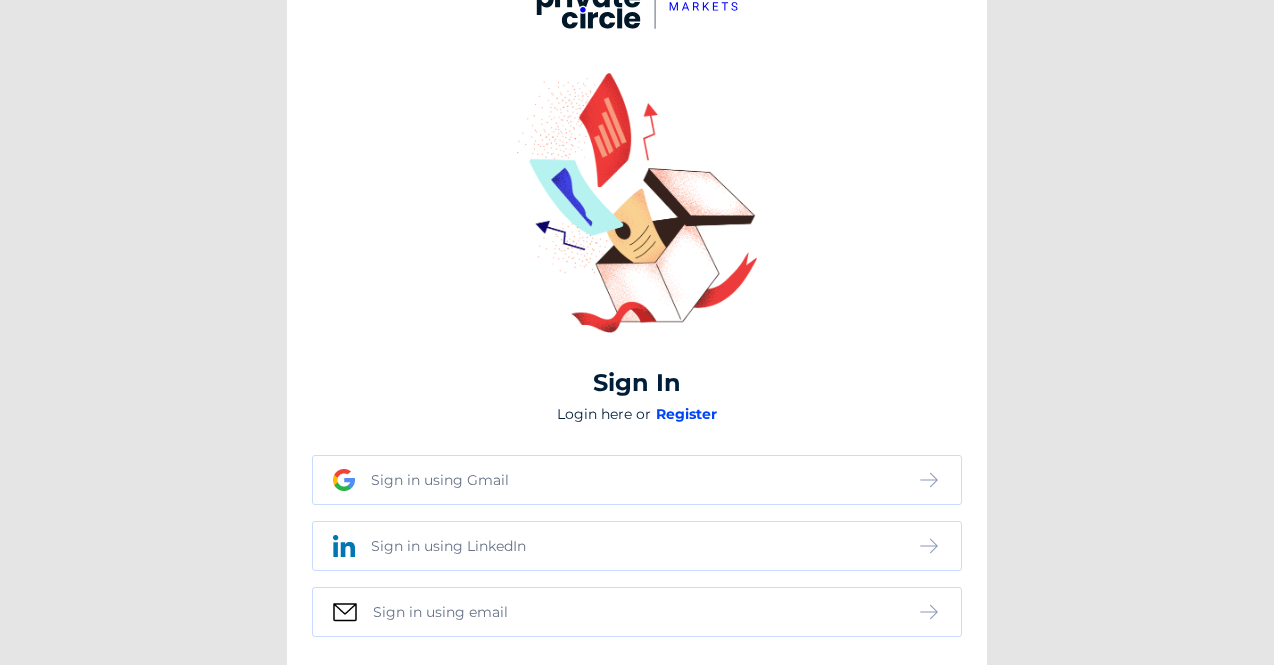 click on "Sign in using email" at bounding box center [440, 480] 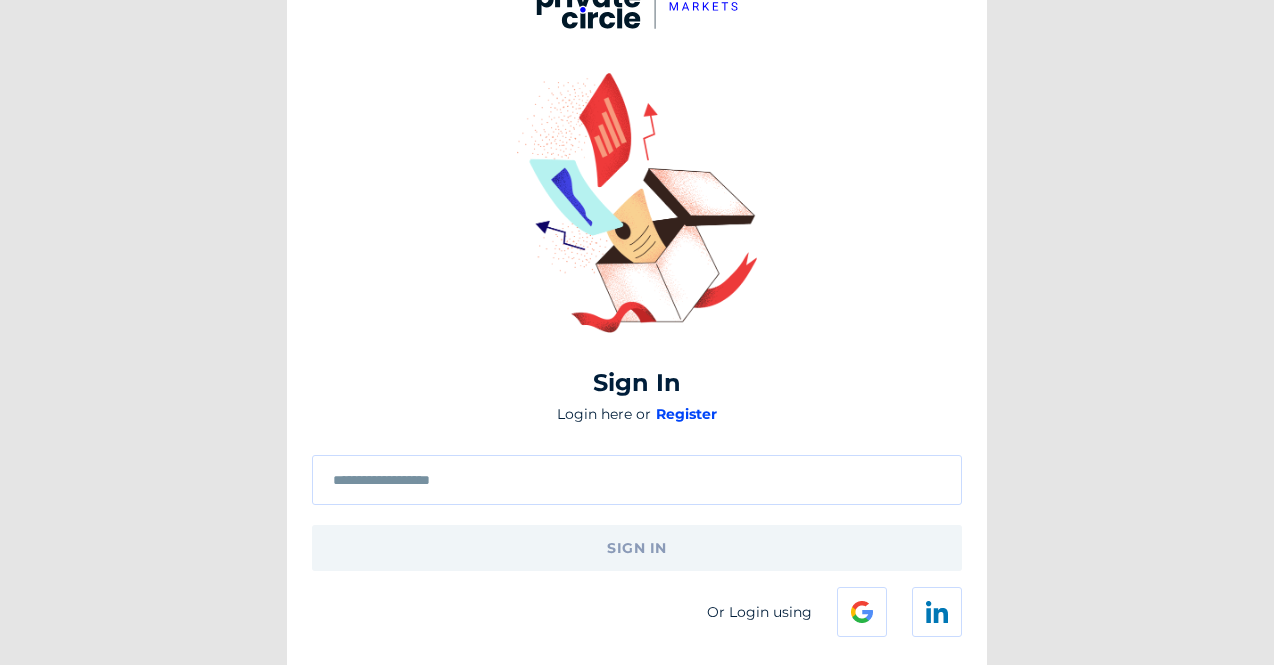 click at bounding box center (637, 481) 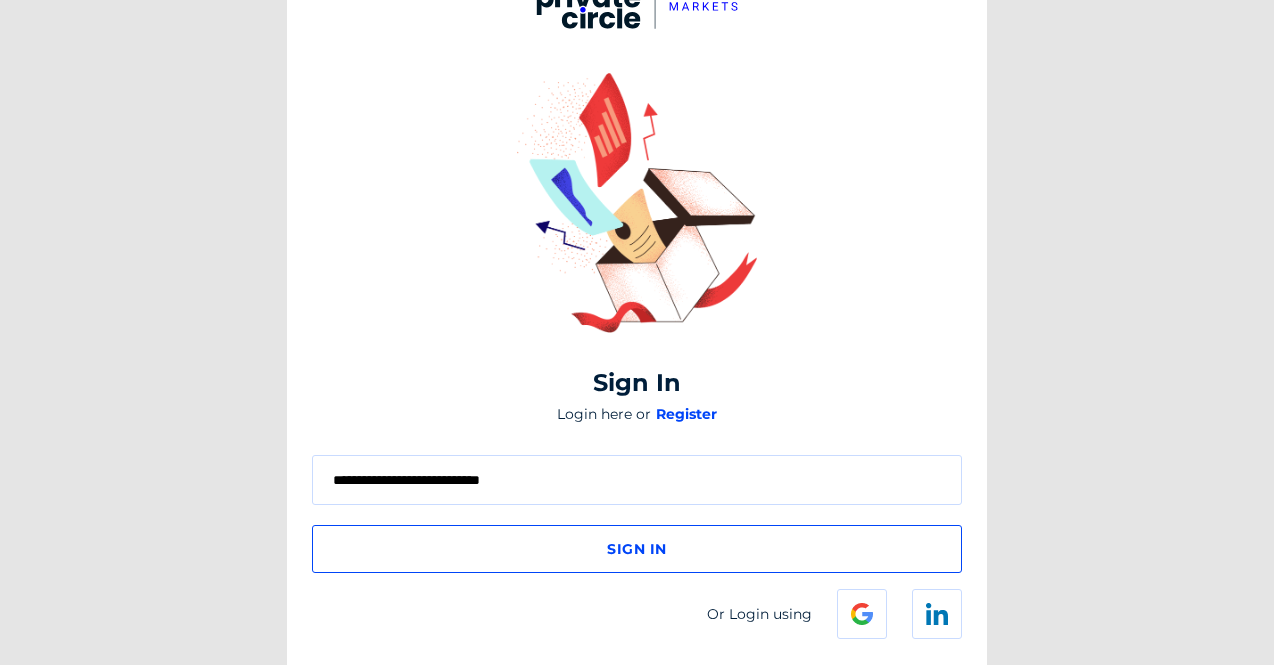 type on "**********" 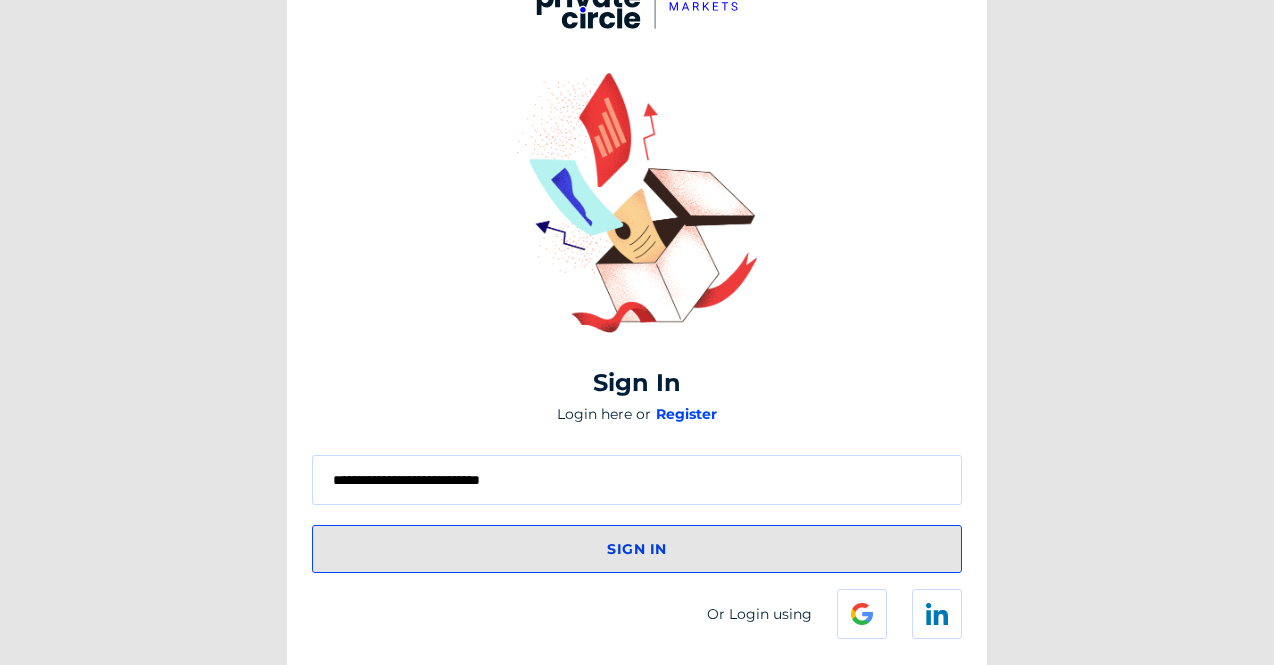click on "sign in" at bounding box center (637, 549) 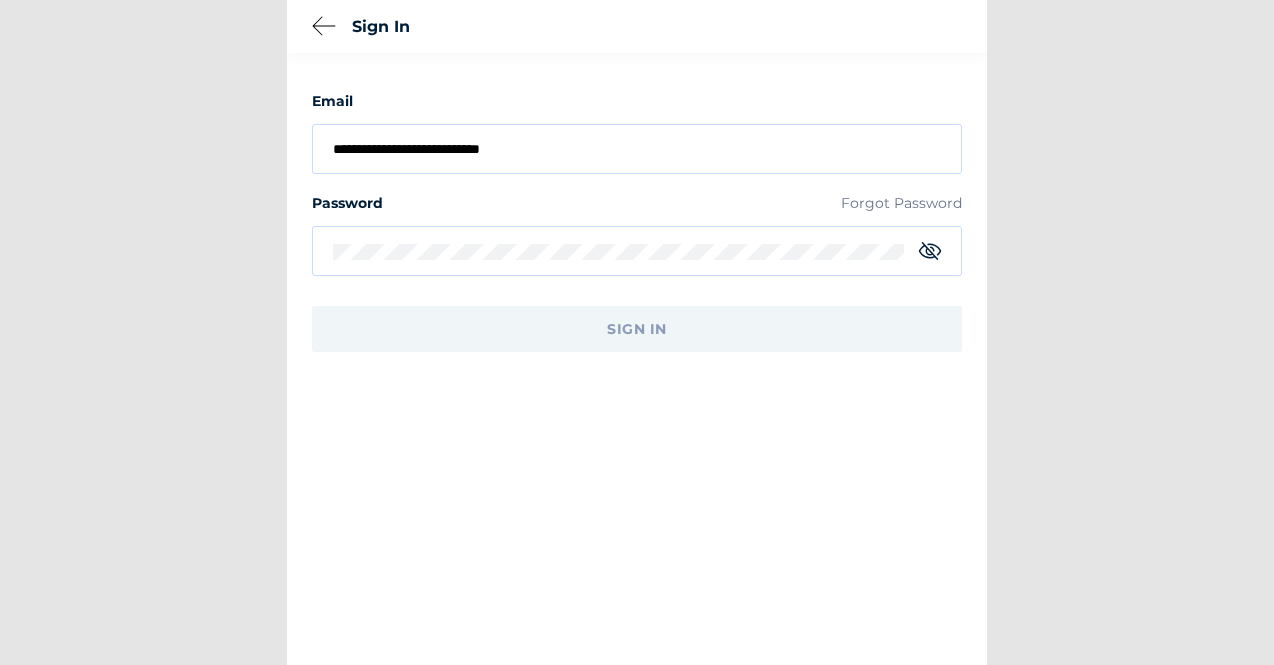 scroll, scrollTop: 0, scrollLeft: 0, axis: both 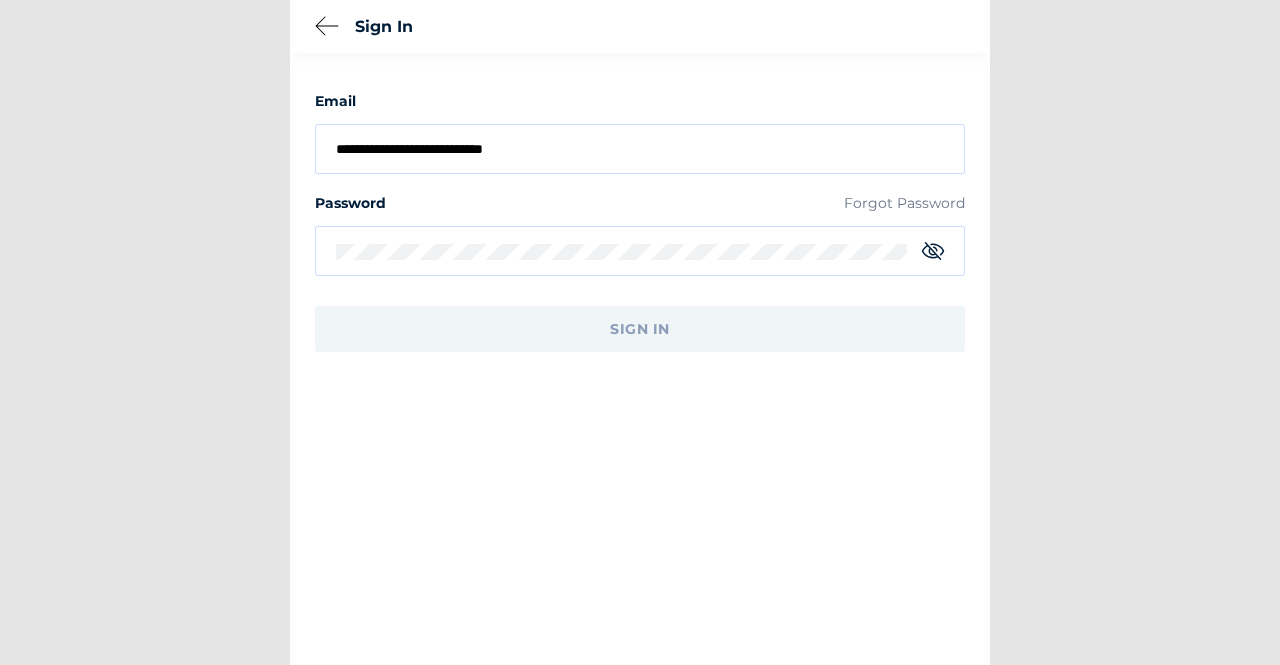 click at bounding box center (640, 251) 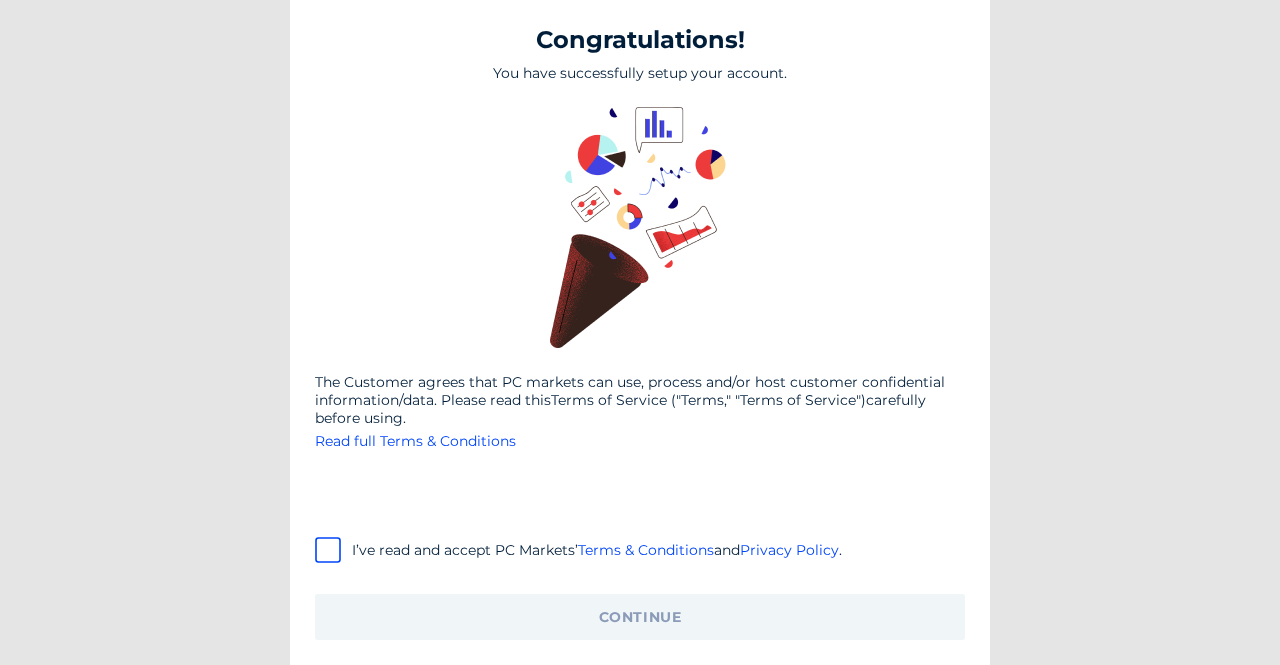 click on "I’ve read and accept PC Markets’  Terms & Conditions  and  Privacy Policy ." at bounding box center [640, 550] 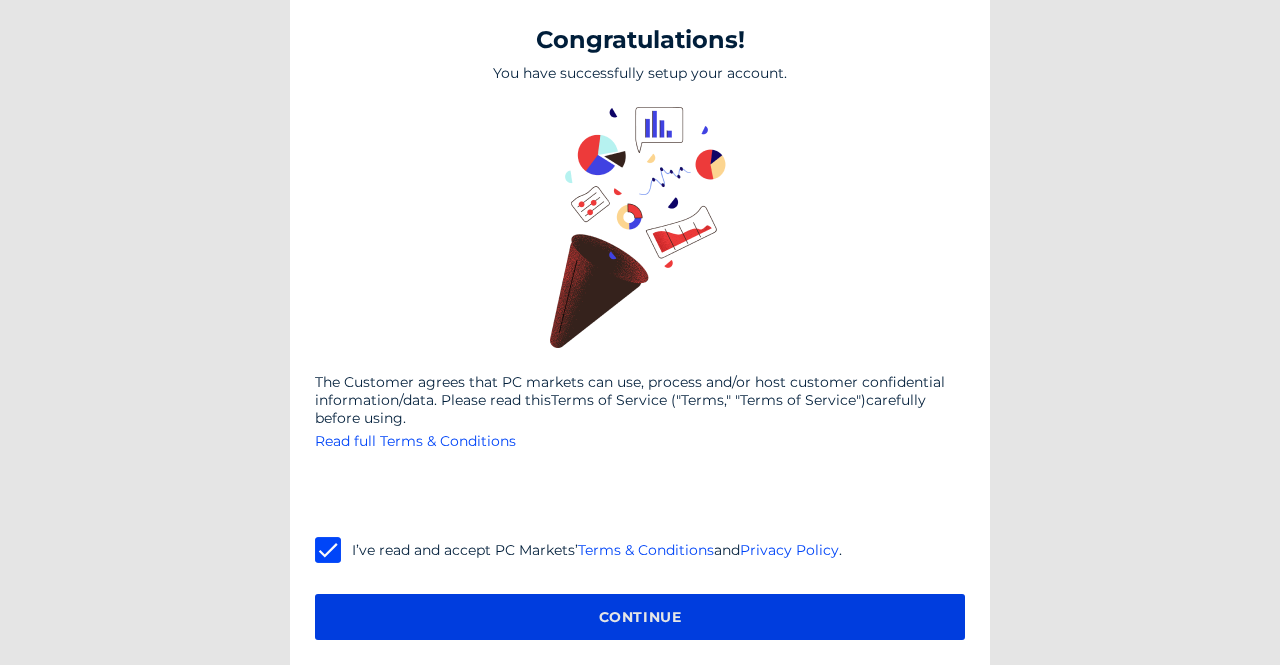 click on "Continue" at bounding box center (640, 617) 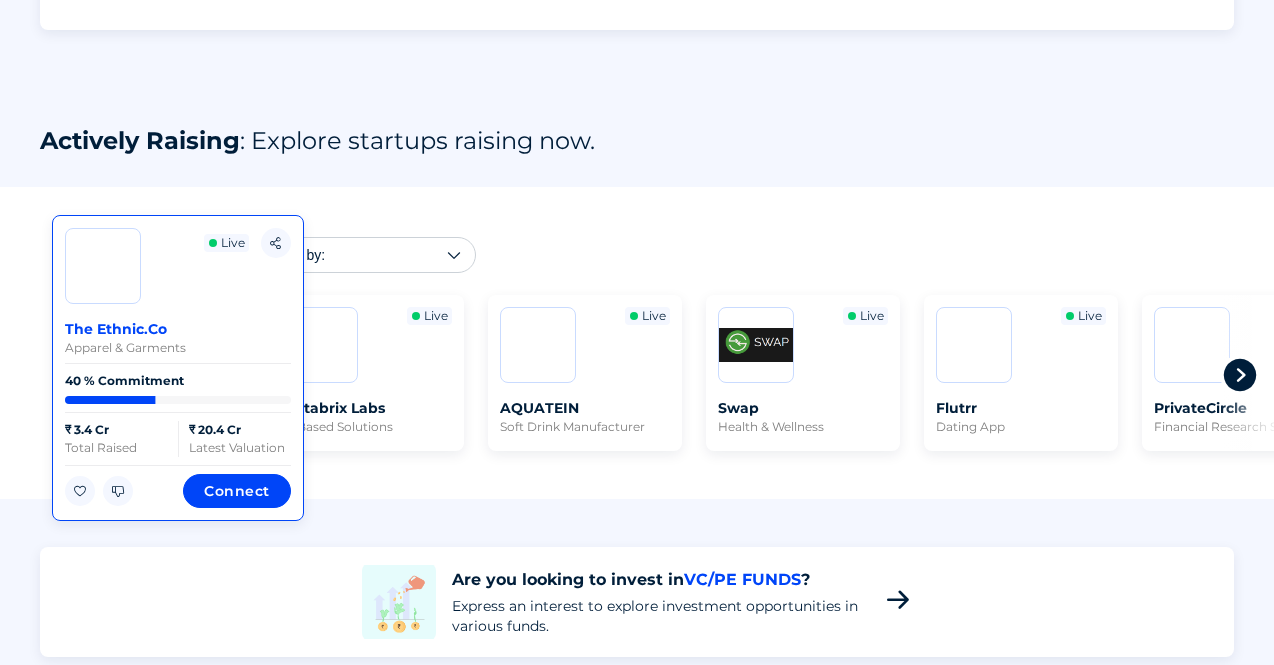 scroll, scrollTop: 400, scrollLeft: 0, axis: vertical 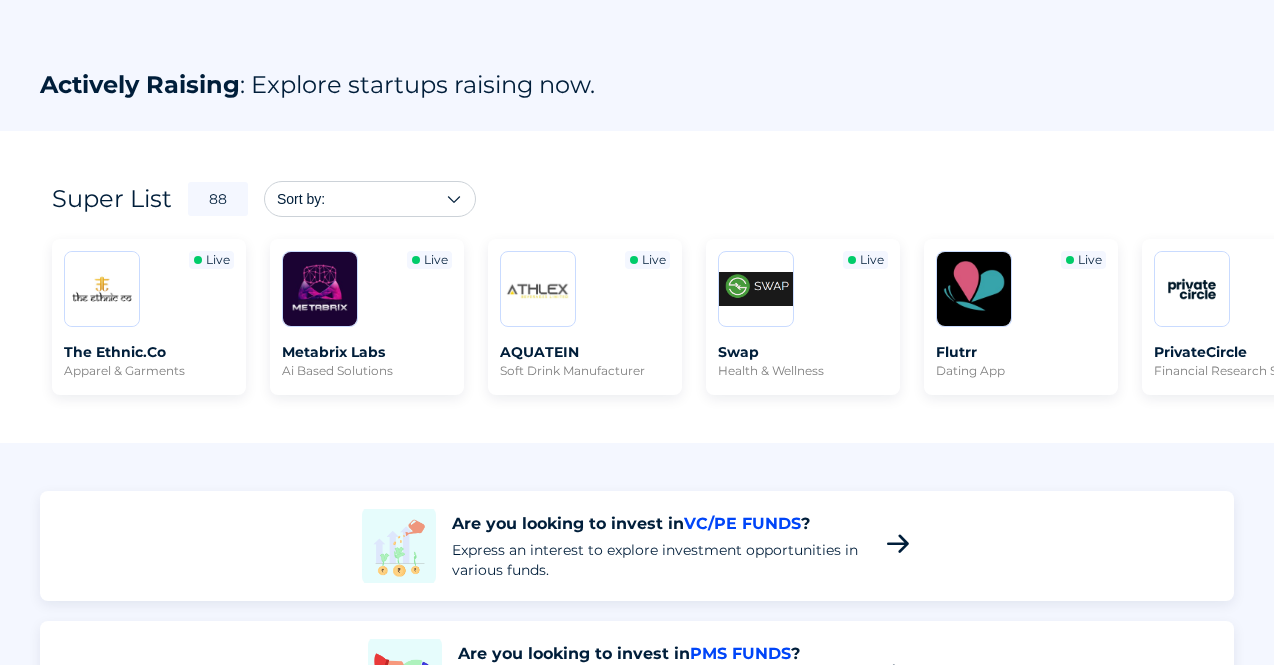 click at bounding box center [327, 199] 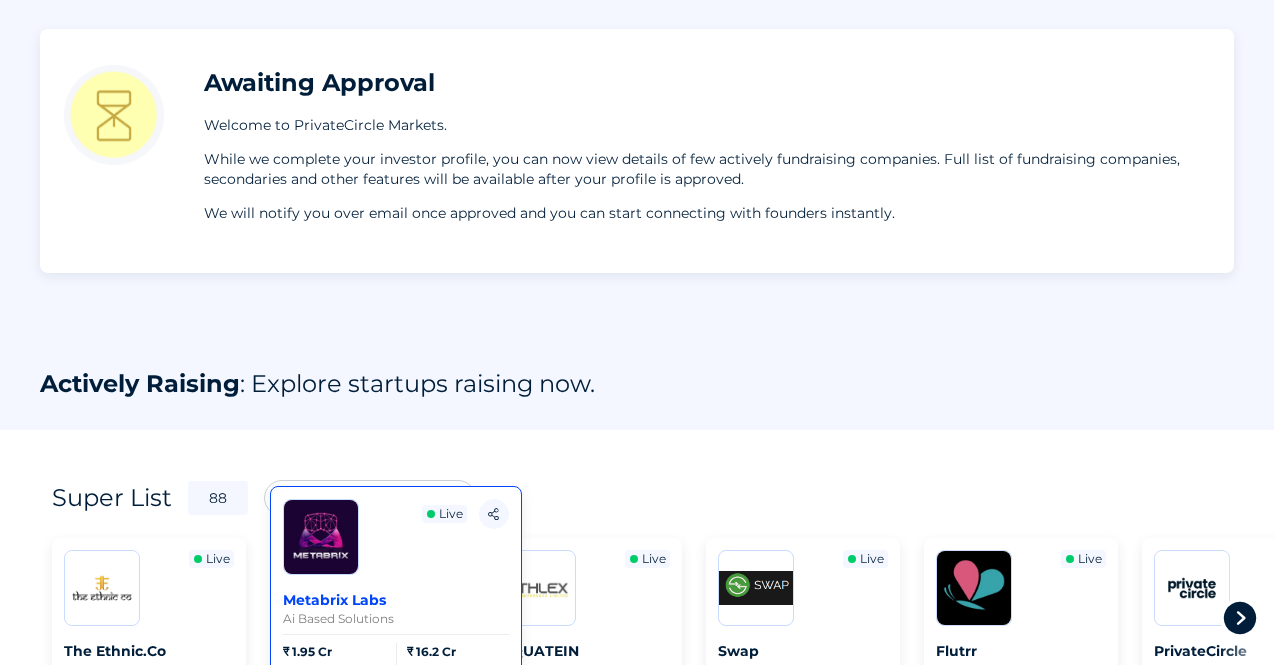 scroll, scrollTop: 200, scrollLeft: 0, axis: vertical 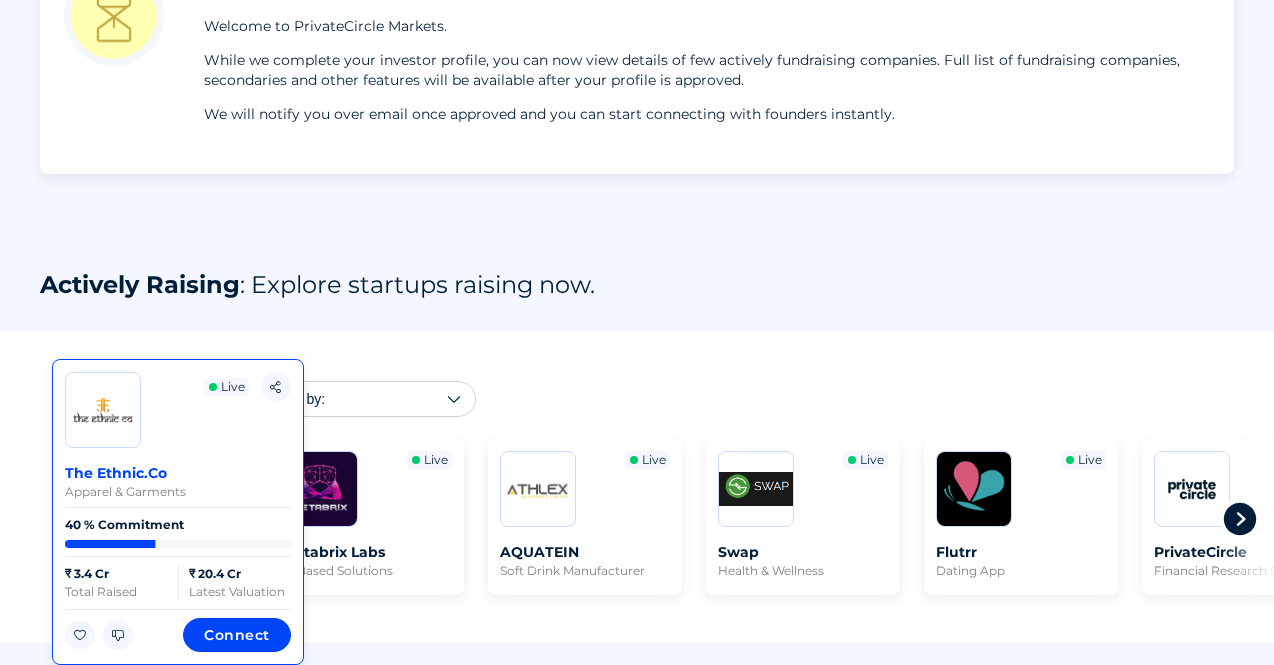 click on "apparel & garments" at bounding box center [158, 491] 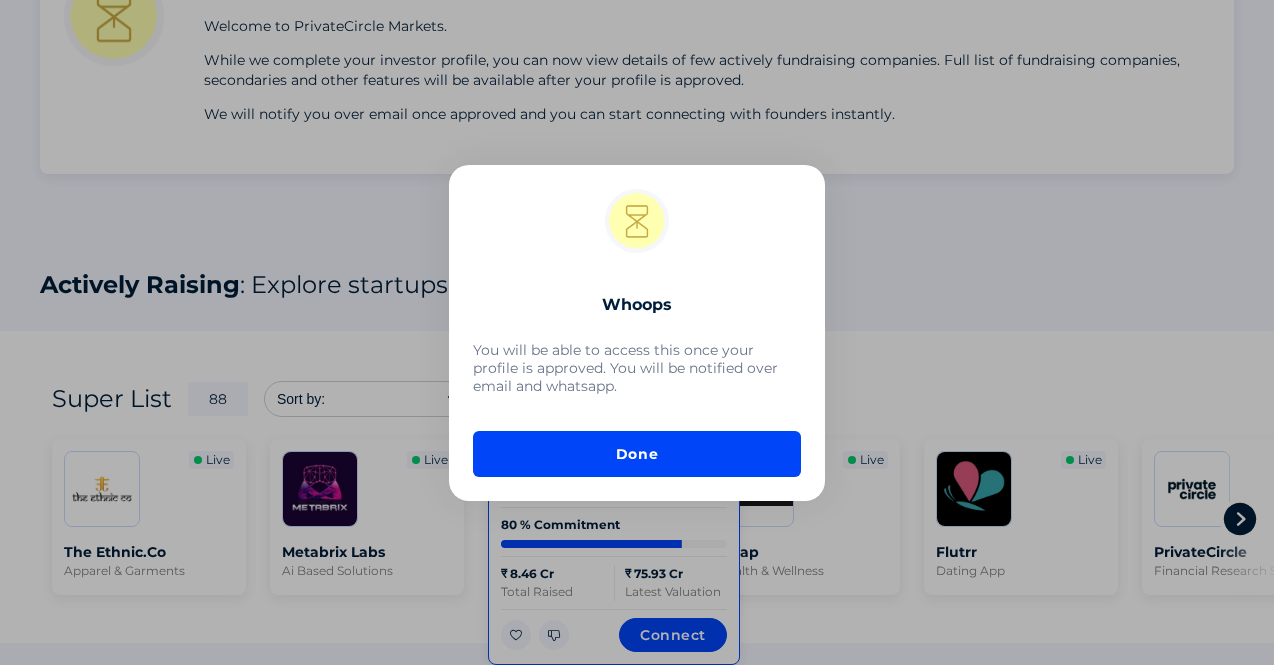 click on "Done" at bounding box center [637, 454] 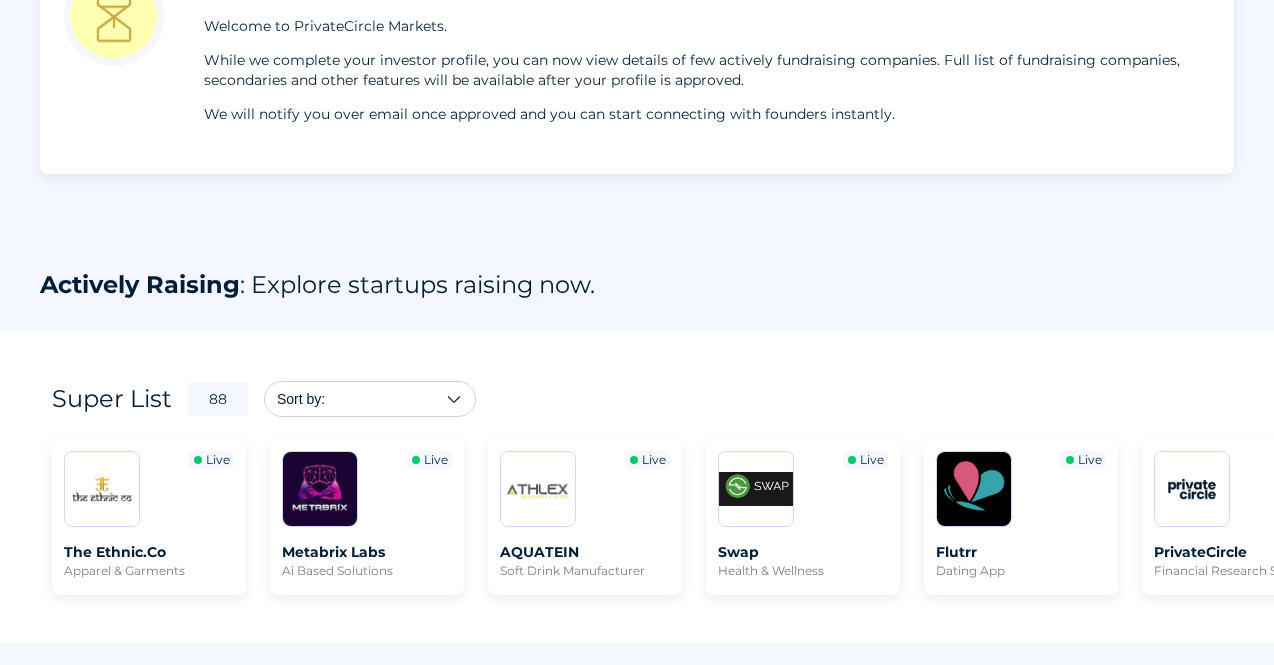 click on "Actively Raising  : Explore startups raising now." at bounding box center [637, 276] 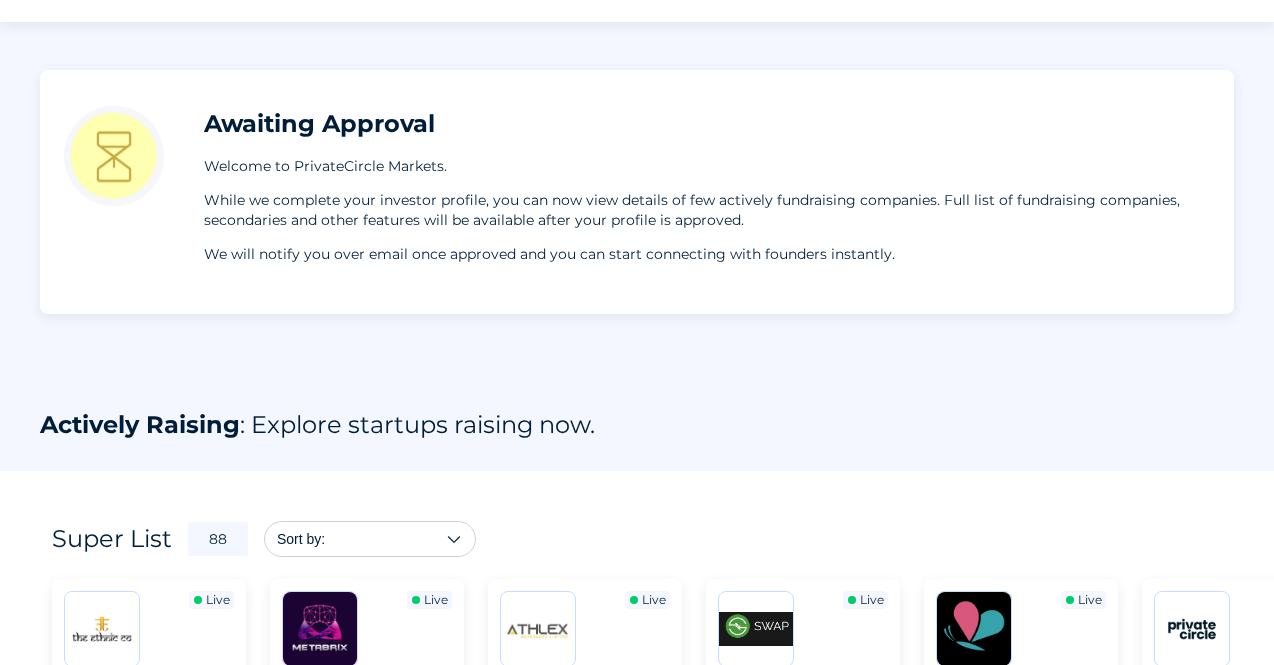 scroll, scrollTop: 0, scrollLeft: 0, axis: both 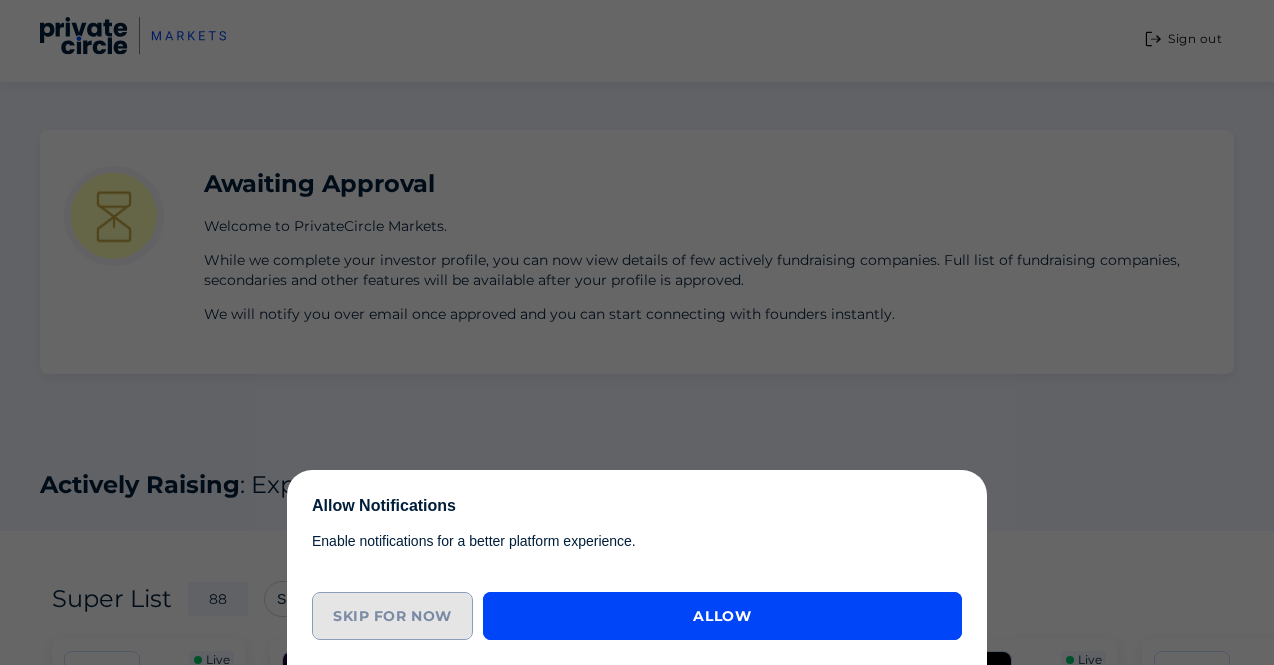 drag, startPoint x: 408, startPoint y: 621, endPoint x: 410, endPoint y: 611, distance: 10.198039 